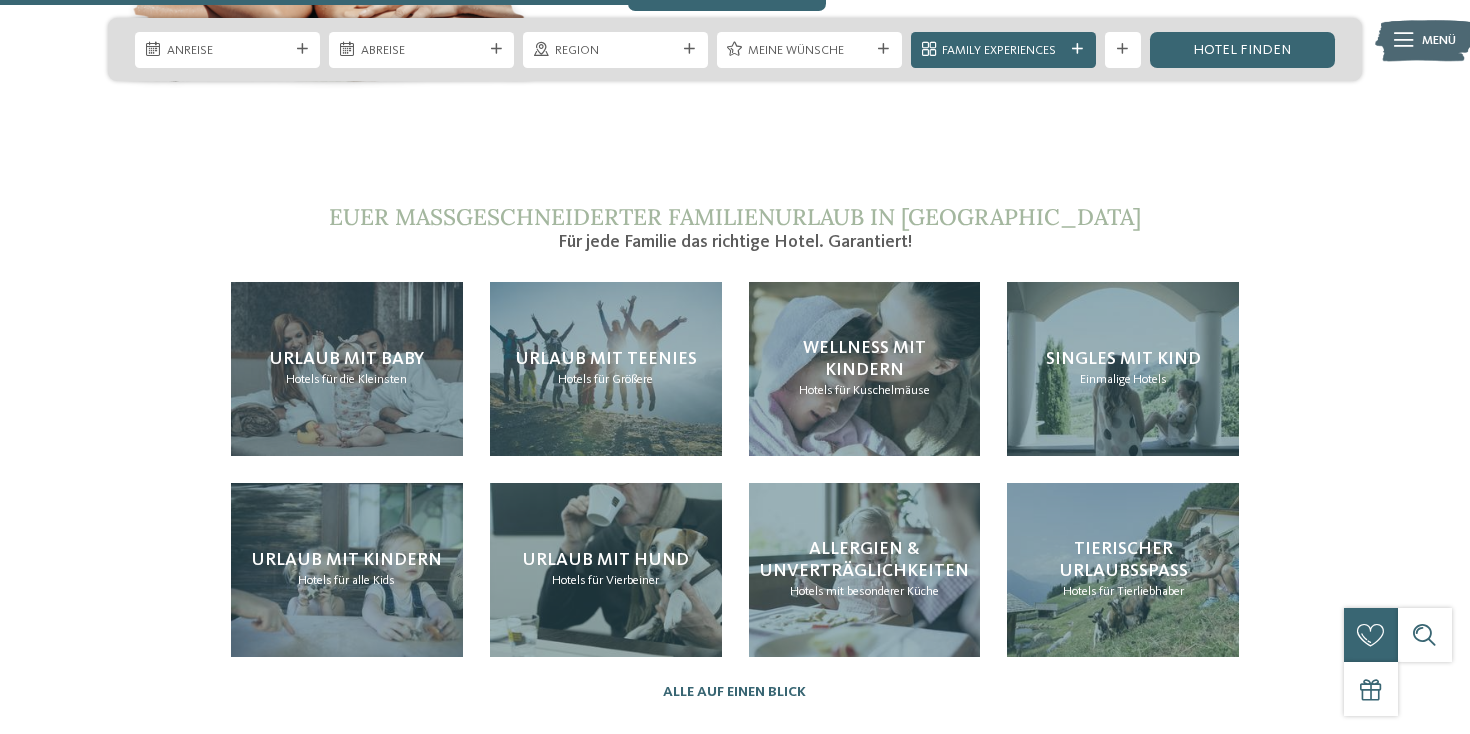 scroll, scrollTop: 3847, scrollLeft: 0, axis: vertical 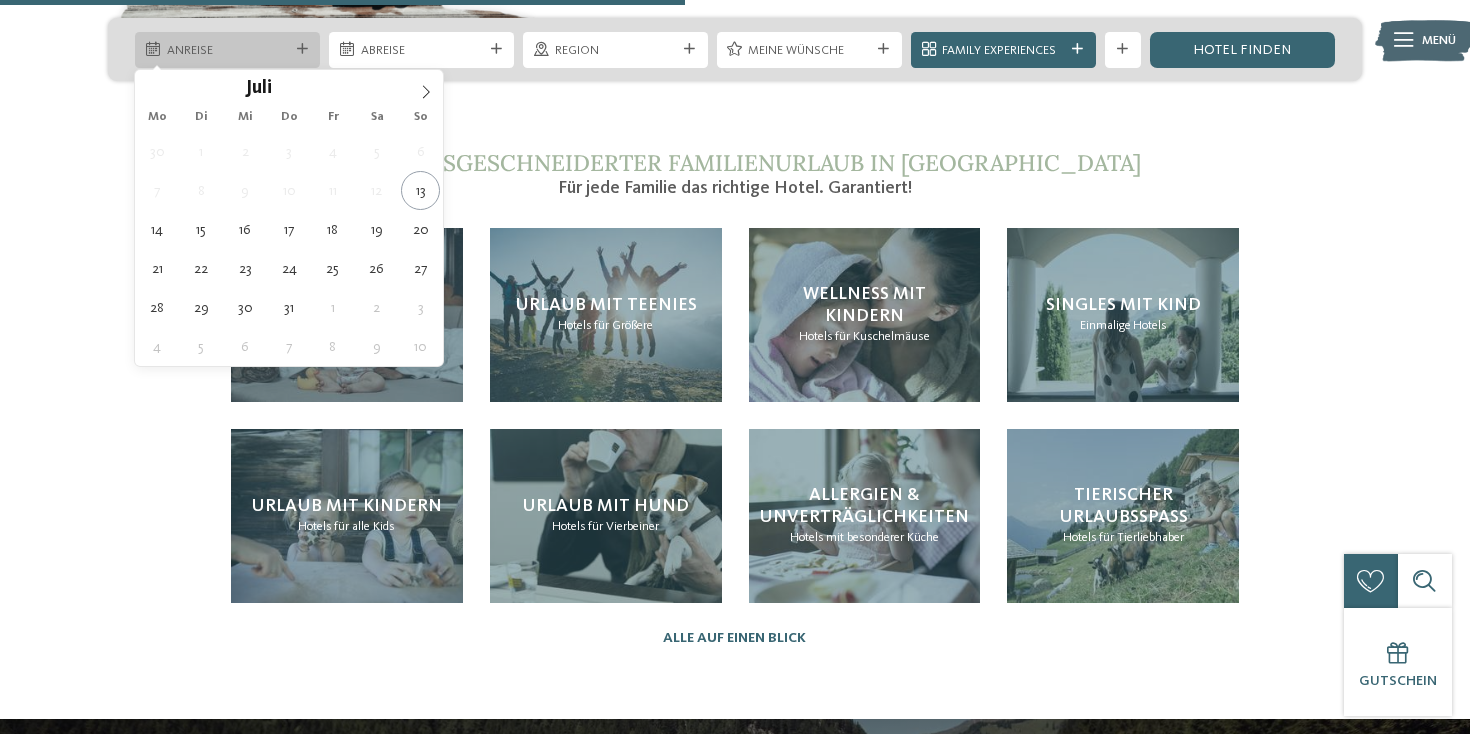 click on "Anreise" at bounding box center [228, 51] 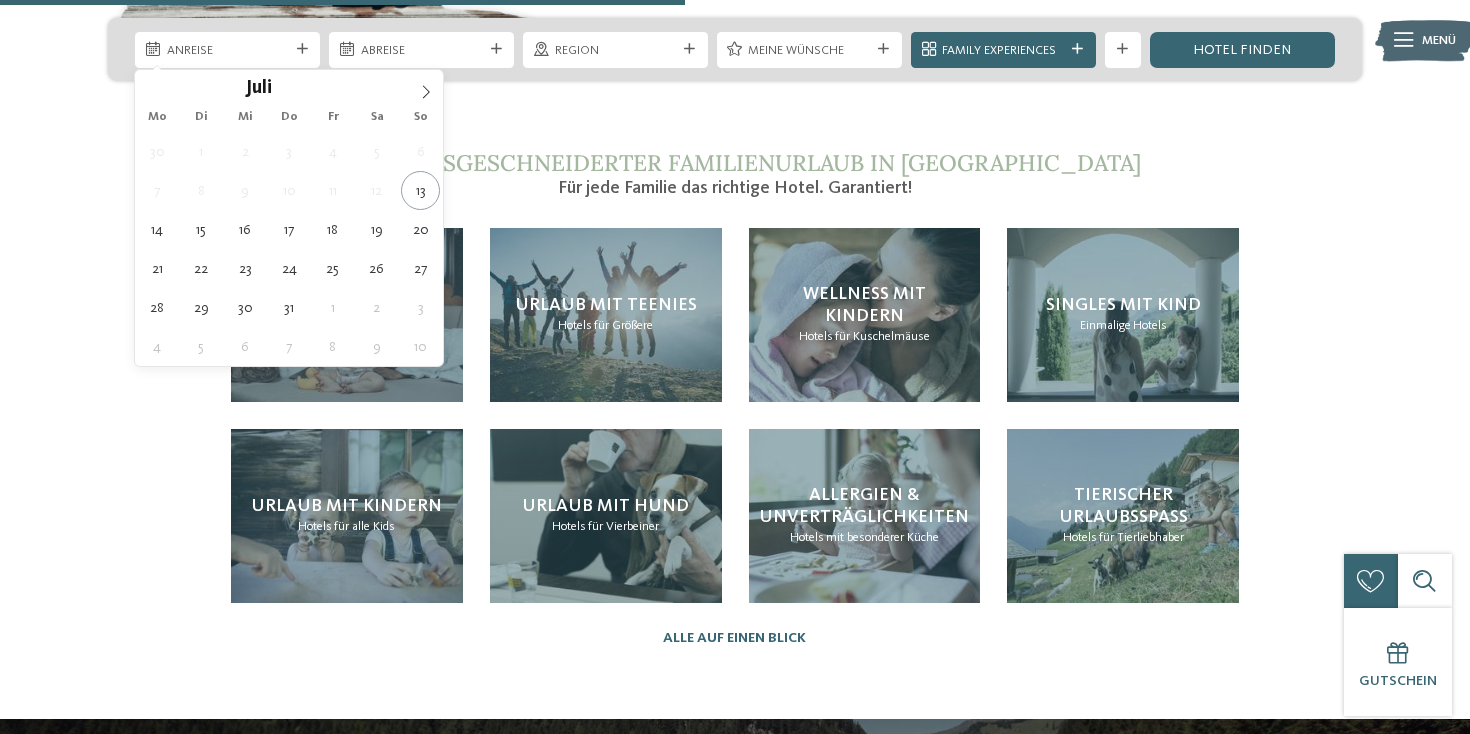 type on "28.07.2025" 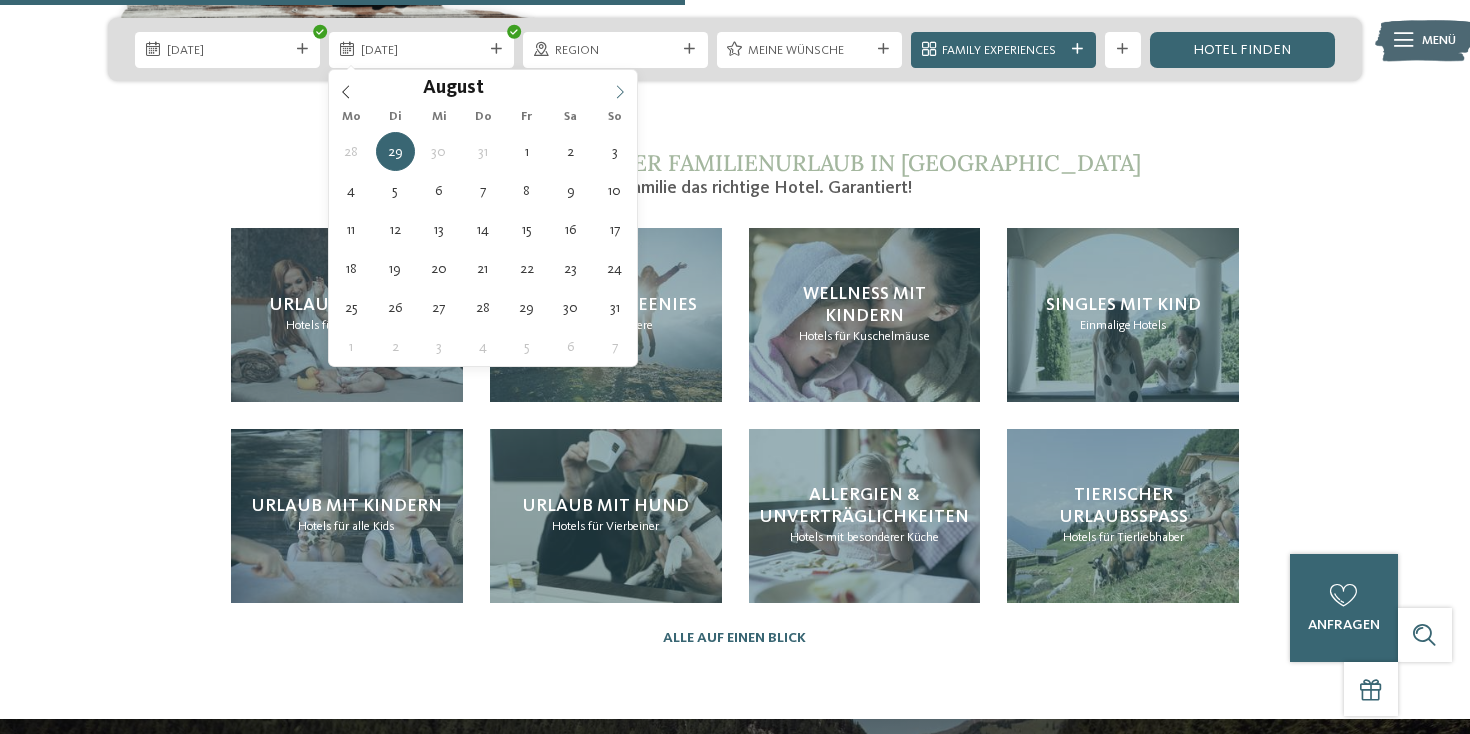 click 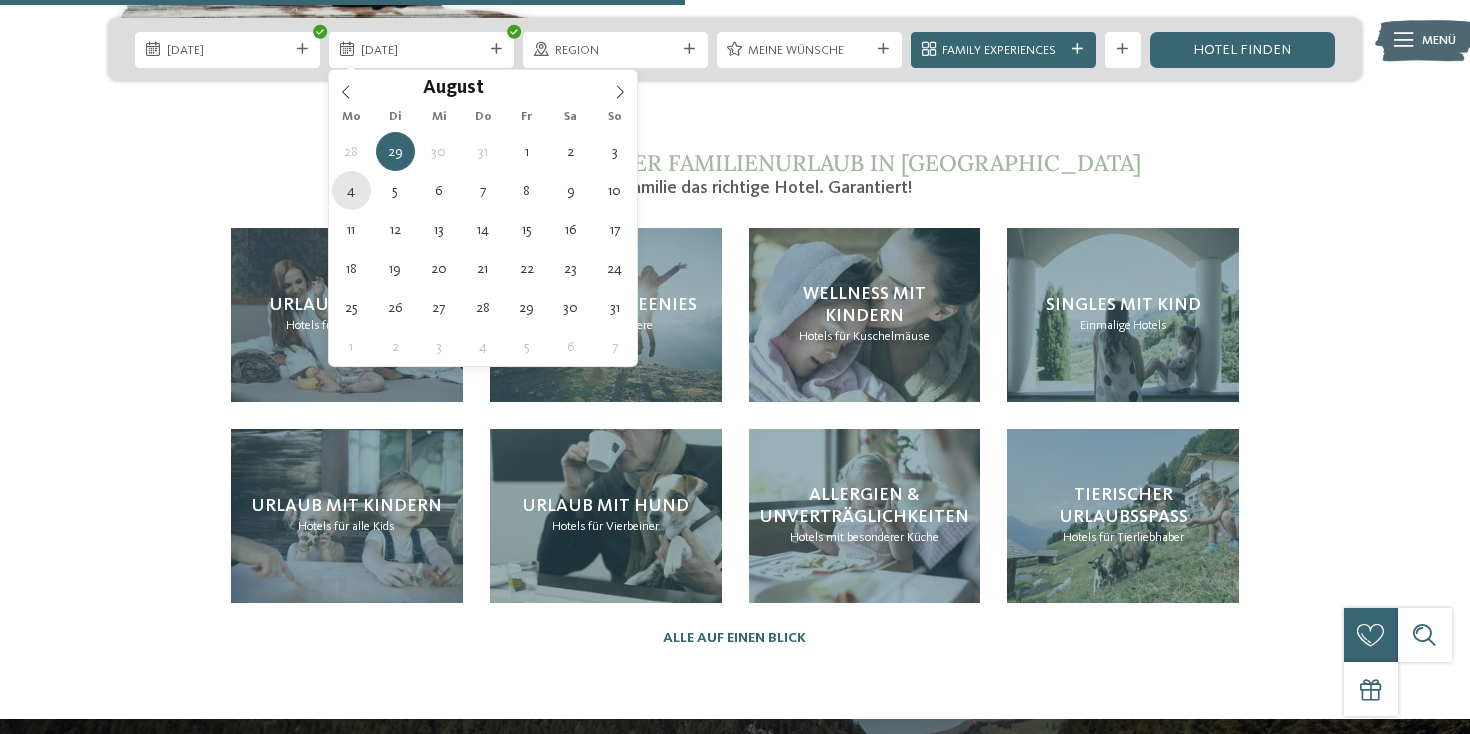 type on "04.08.2025" 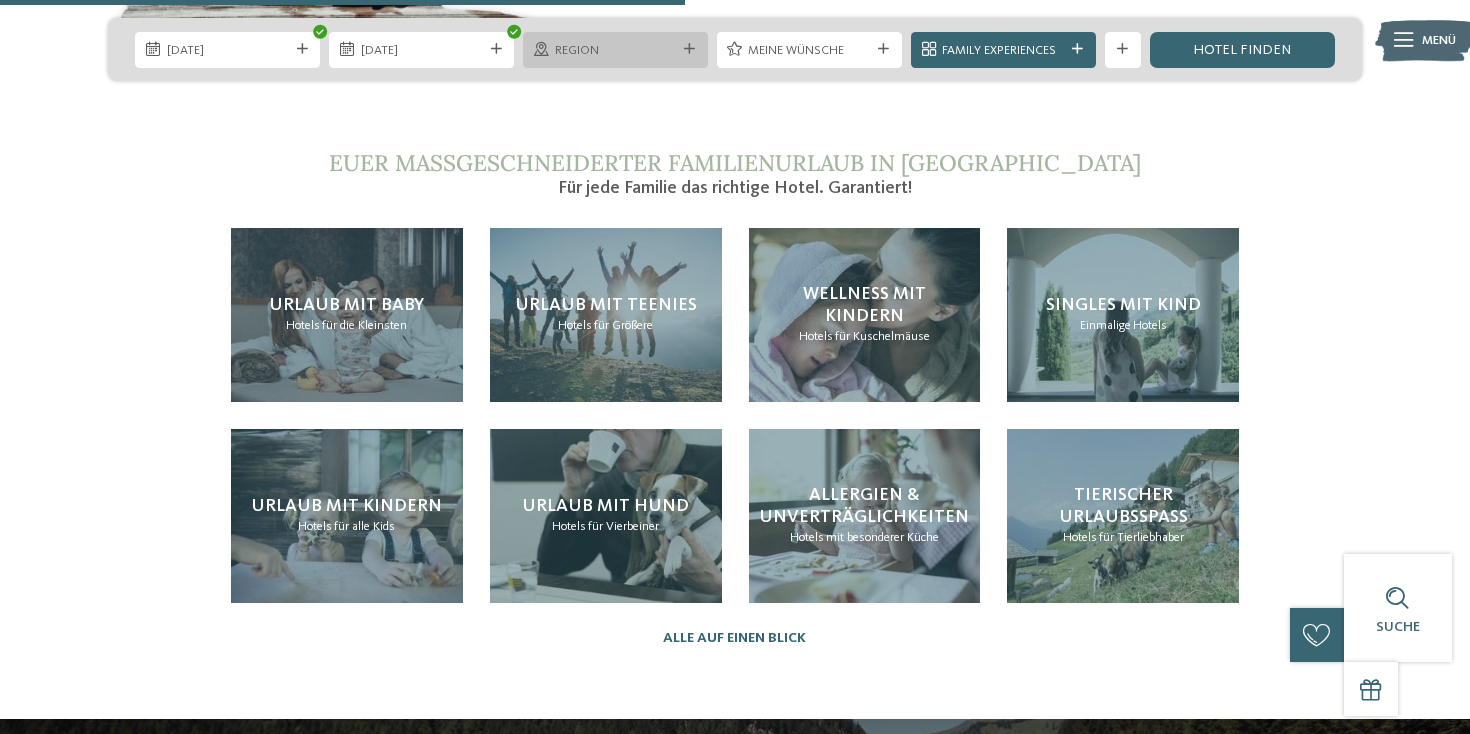 click on "Region" at bounding box center [616, 51] 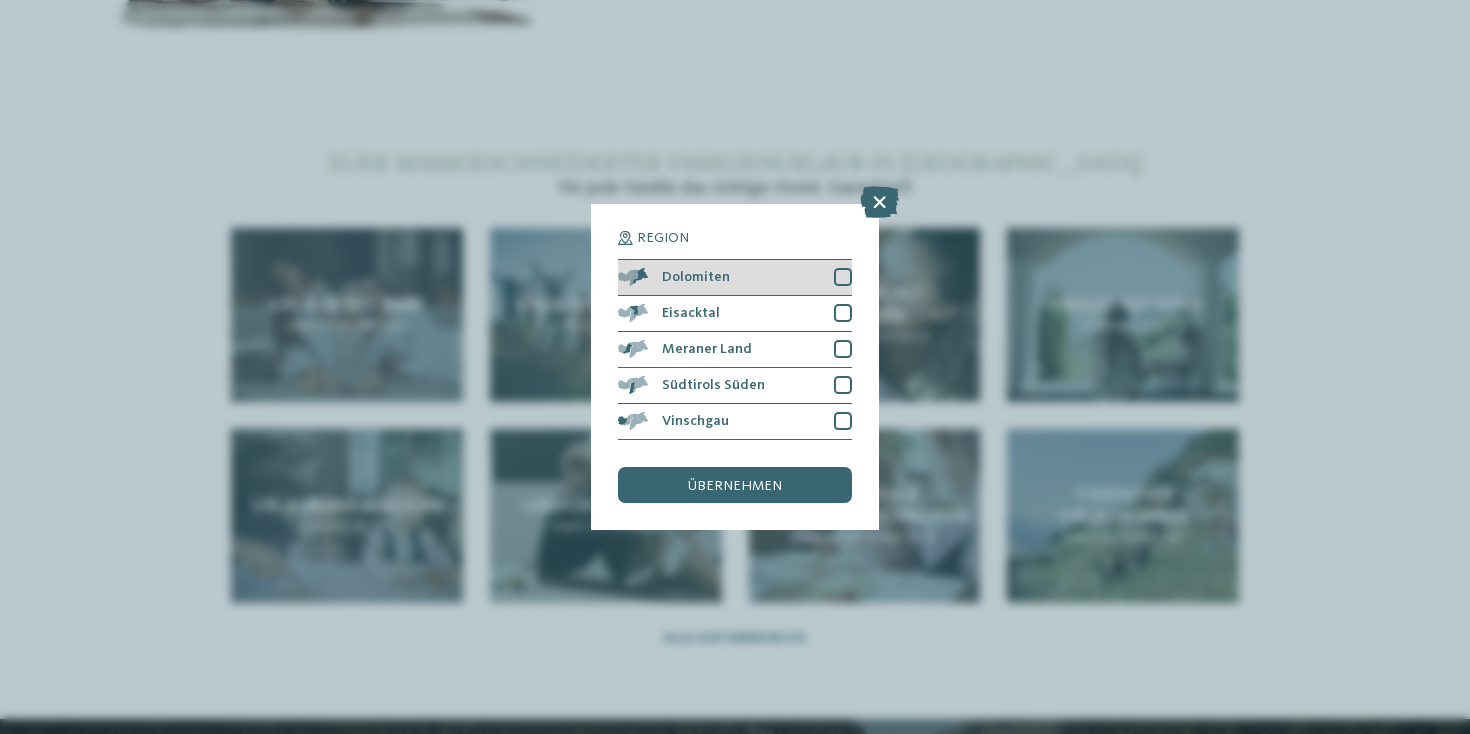 click on "Dolomiten" at bounding box center [696, 277] 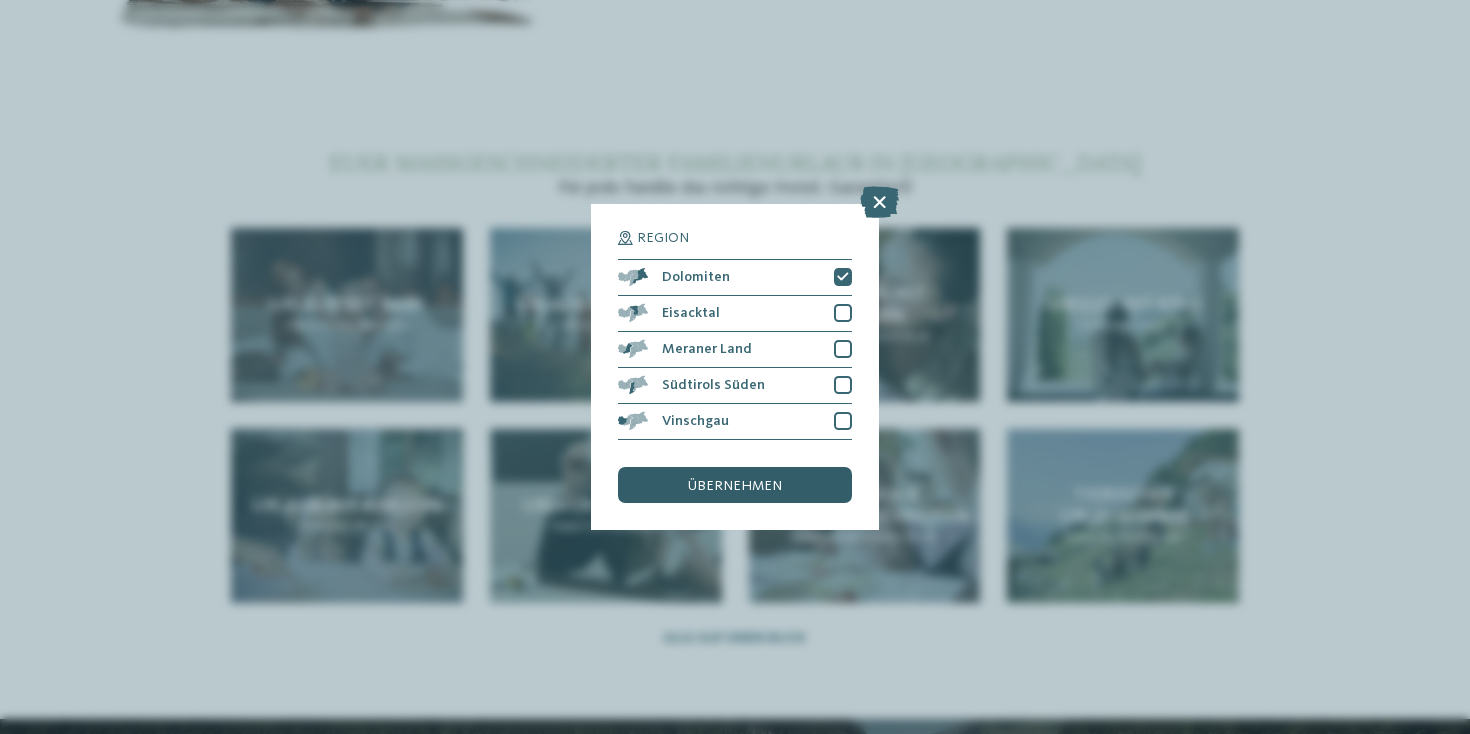 click on "übernehmen" at bounding box center (735, 486) 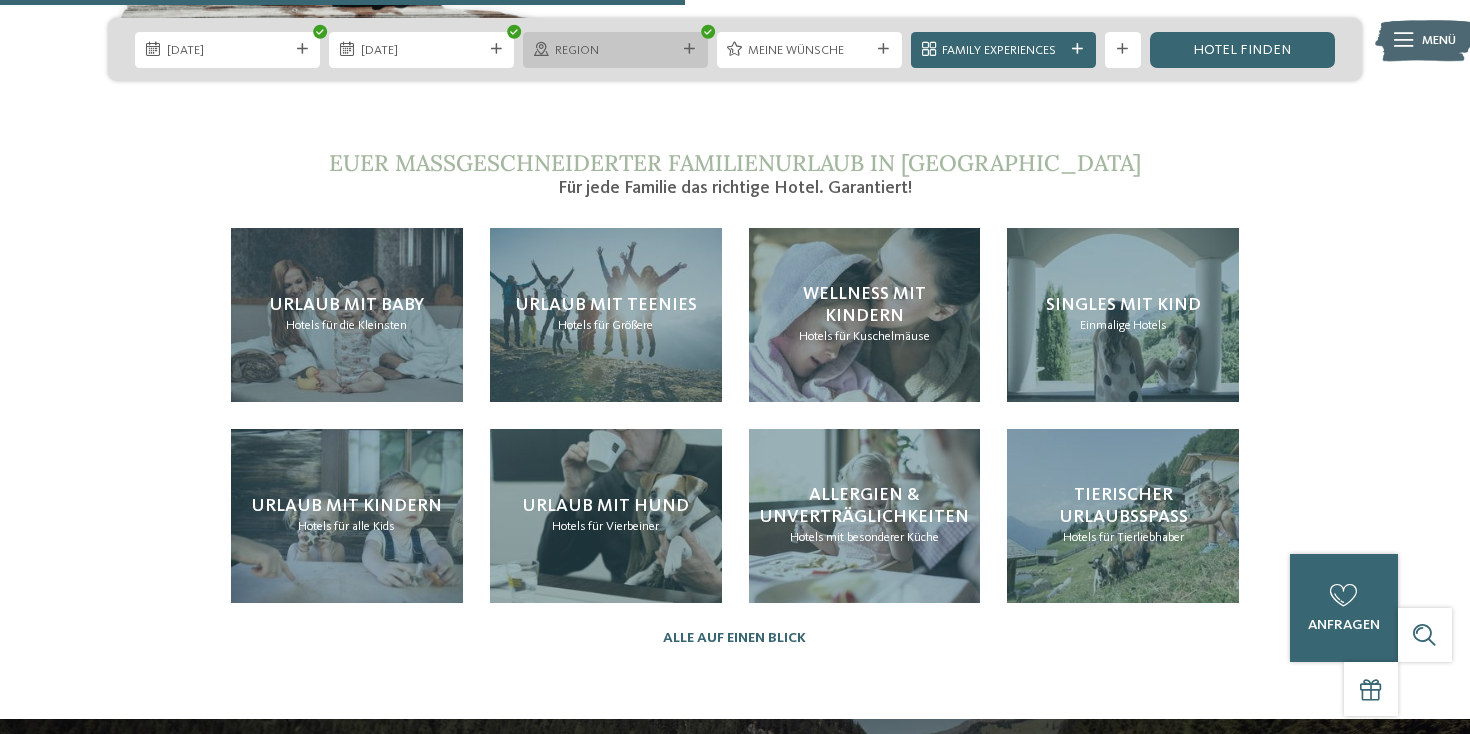 click on "Region" at bounding box center (616, 51) 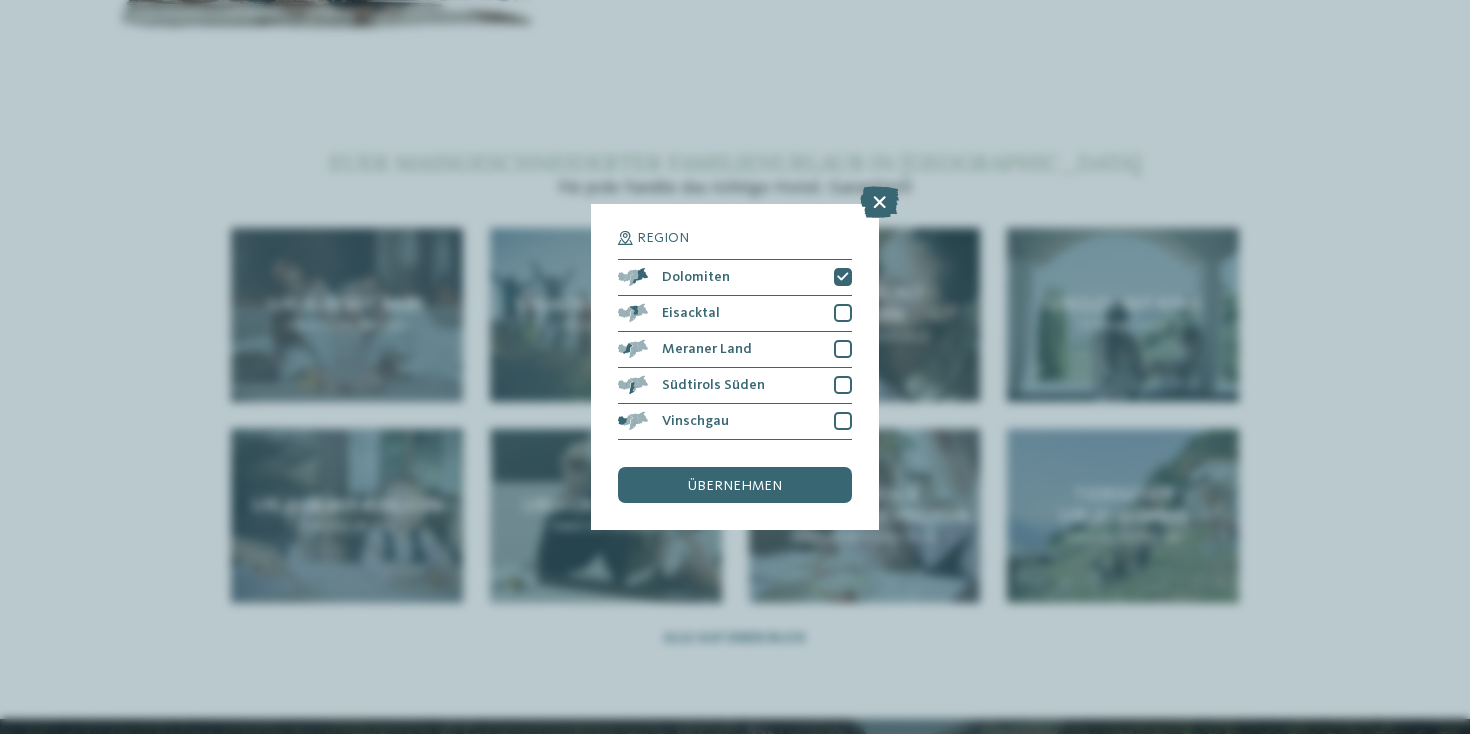 click on "Region
Dolomiten" at bounding box center [735, 367] 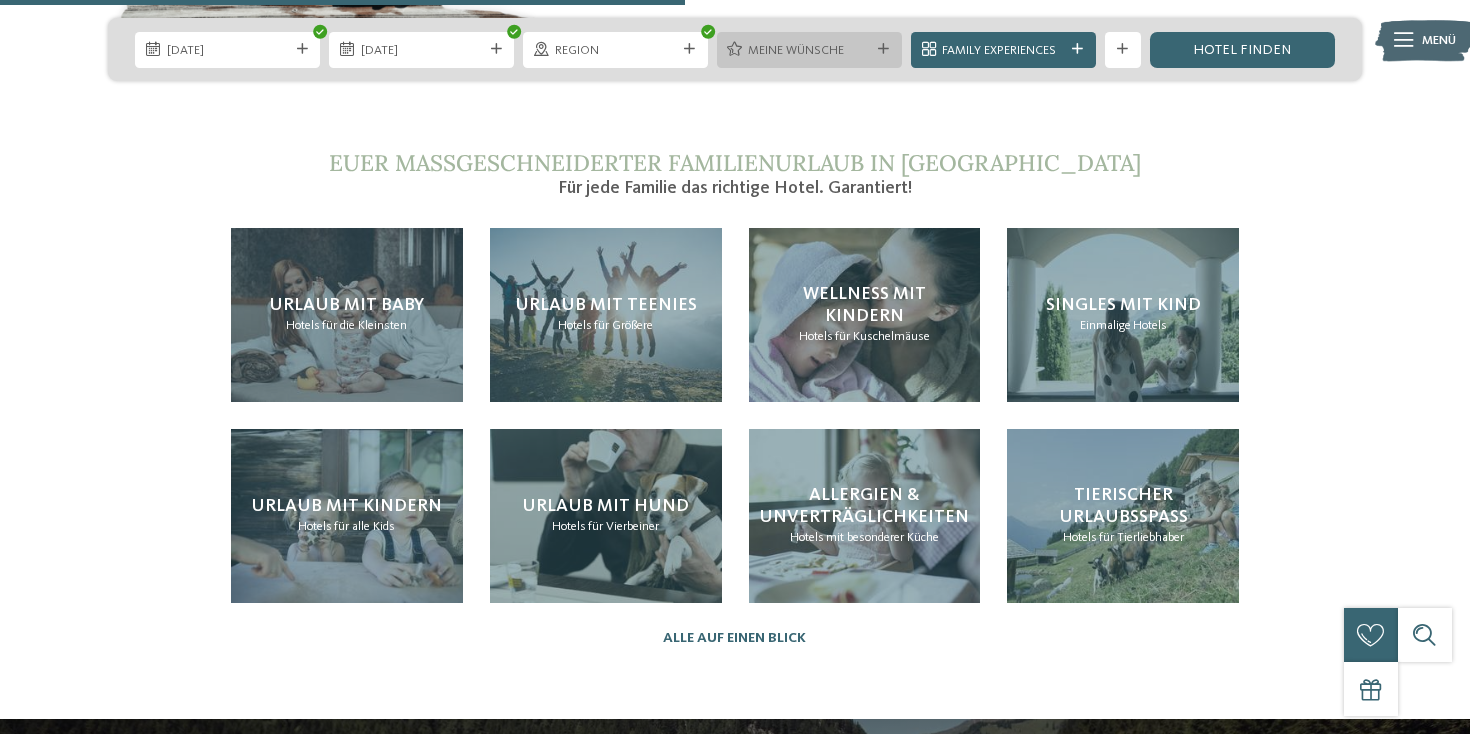 click at bounding box center [883, 49] 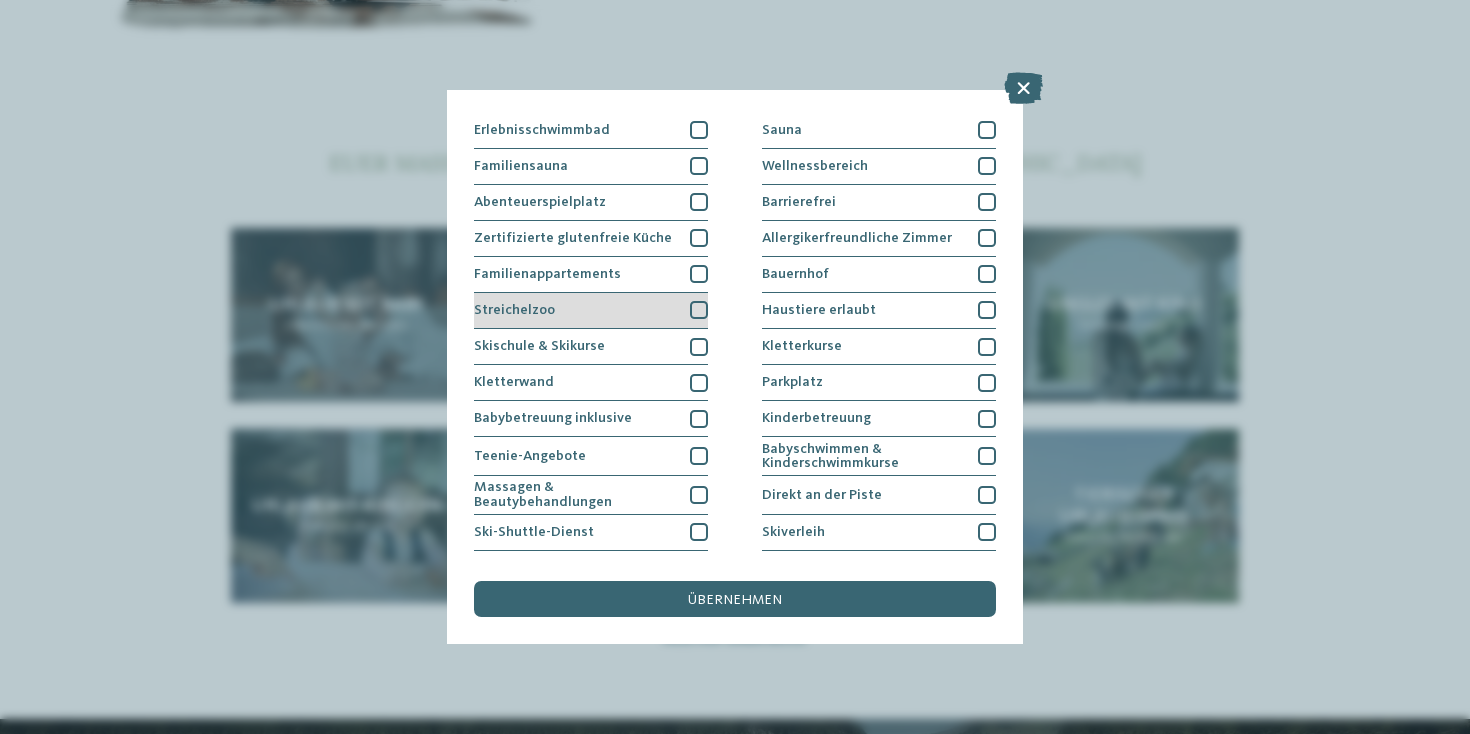 scroll, scrollTop: 79, scrollLeft: 0, axis: vertical 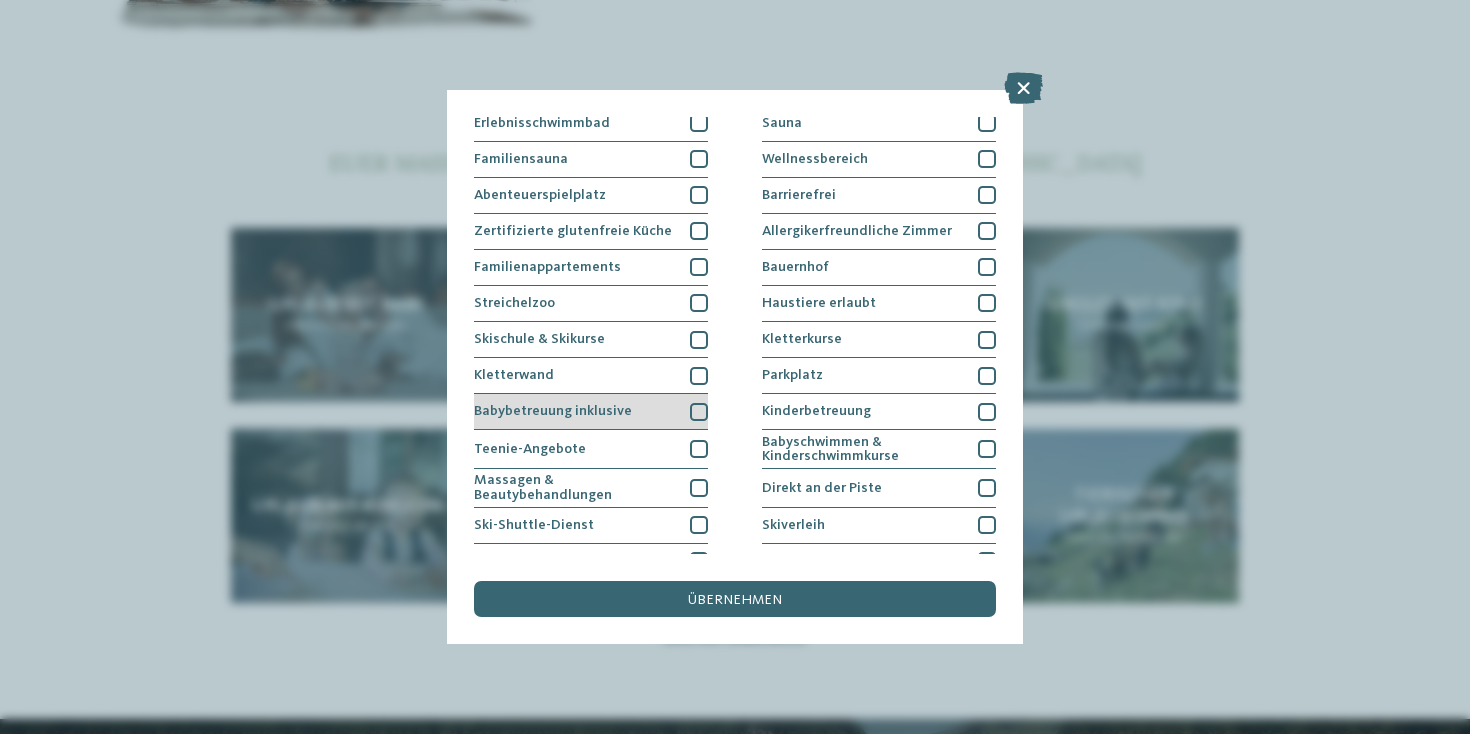 click on "Babybetreuung inklusive" at bounding box center [553, 411] 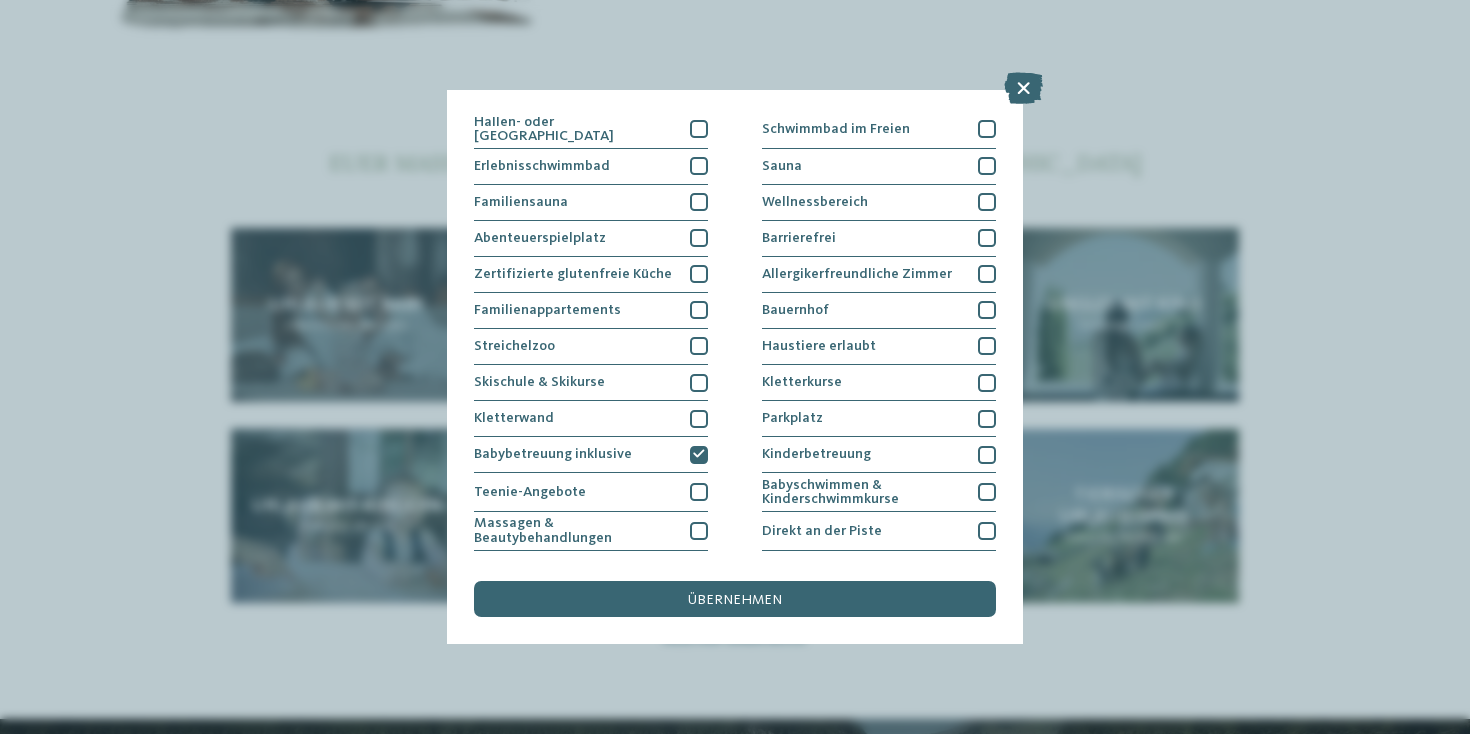 scroll, scrollTop: 0, scrollLeft: 0, axis: both 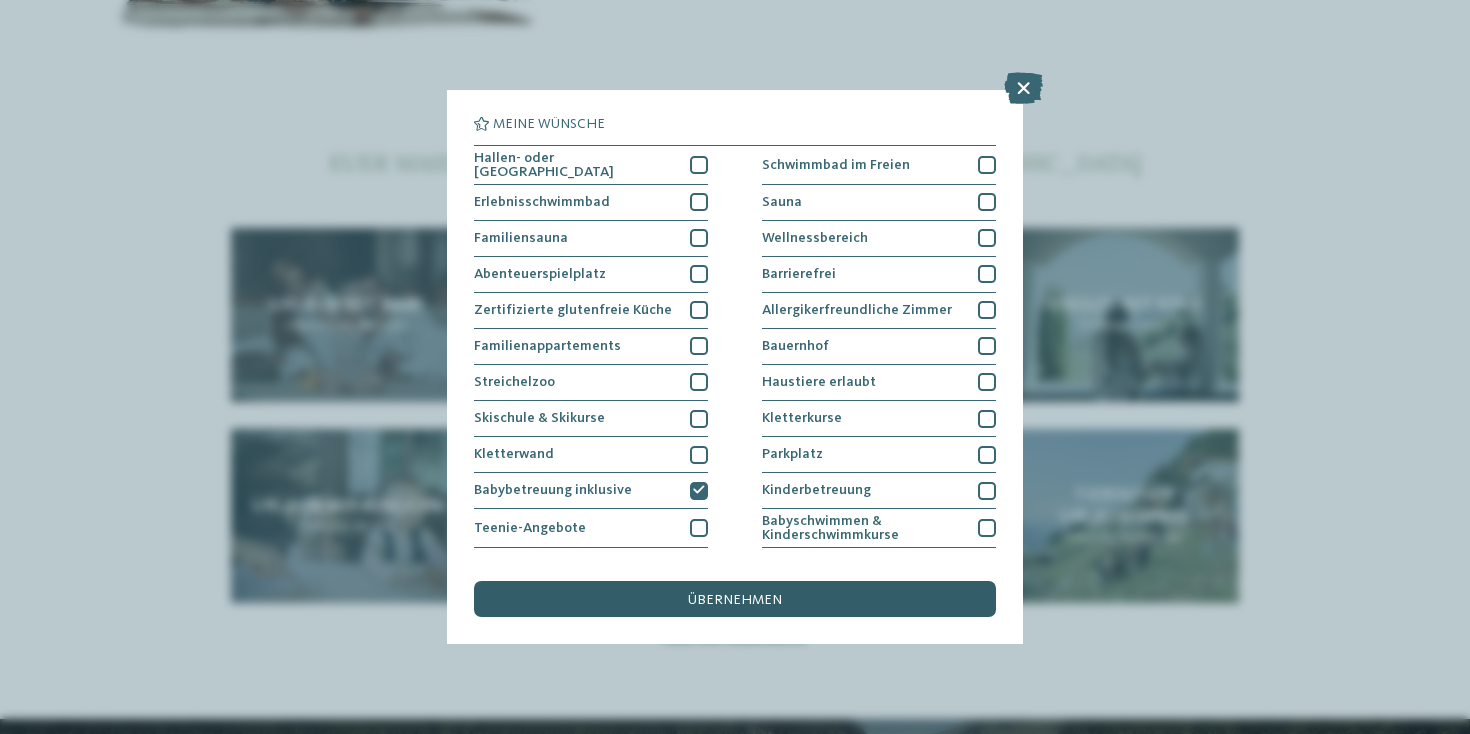 click on "übernehmen" at bounding box center (735, 600) 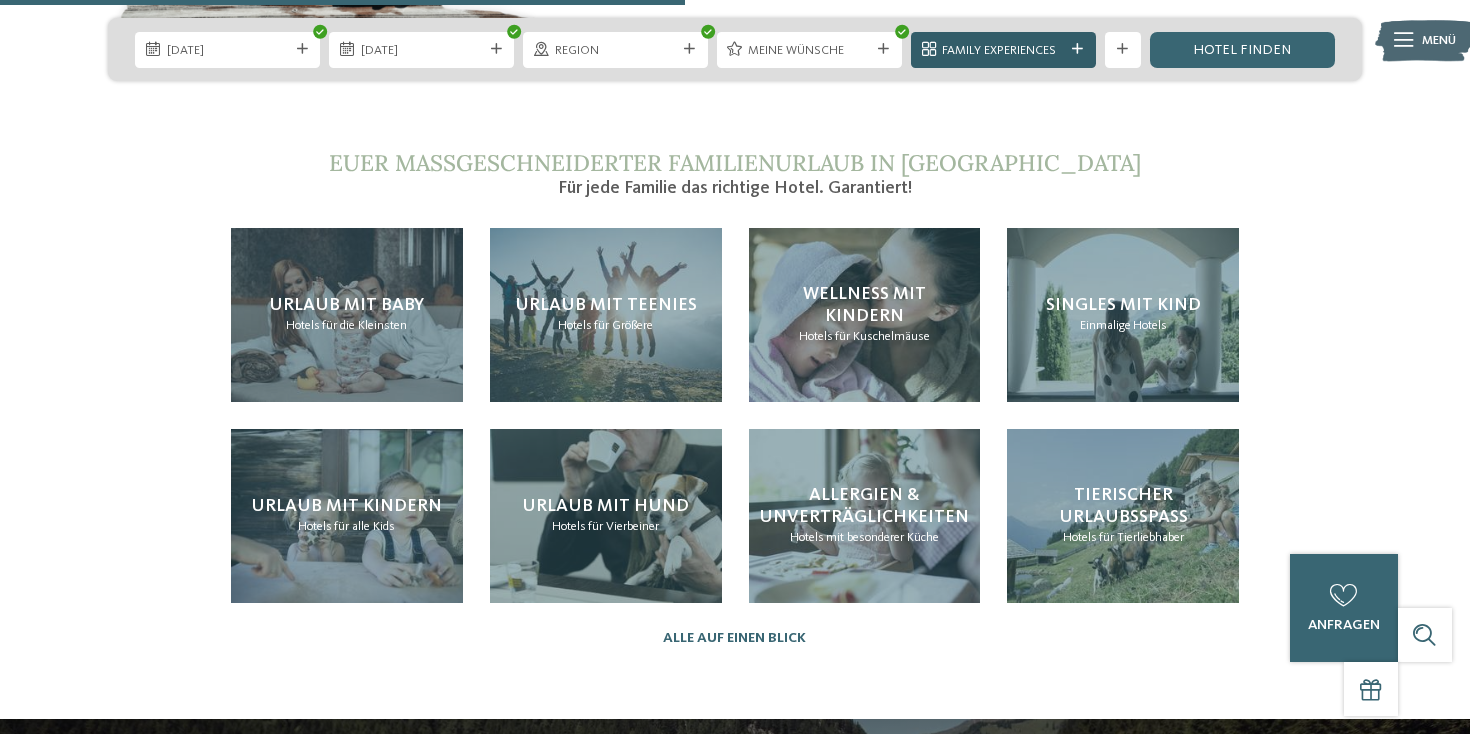 click on "Family Experiences" at bounding box center (1003, 51) 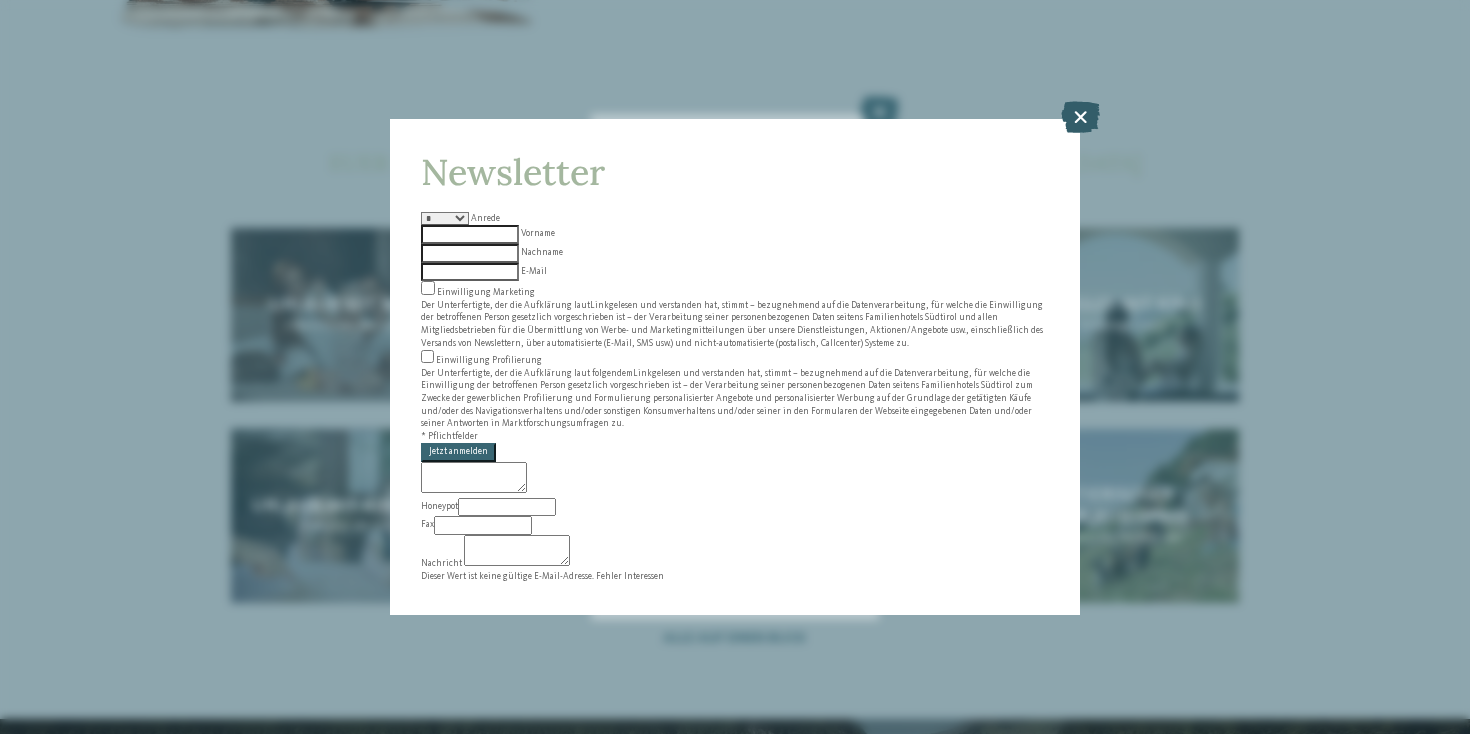click at bounding box center (1080, 117) 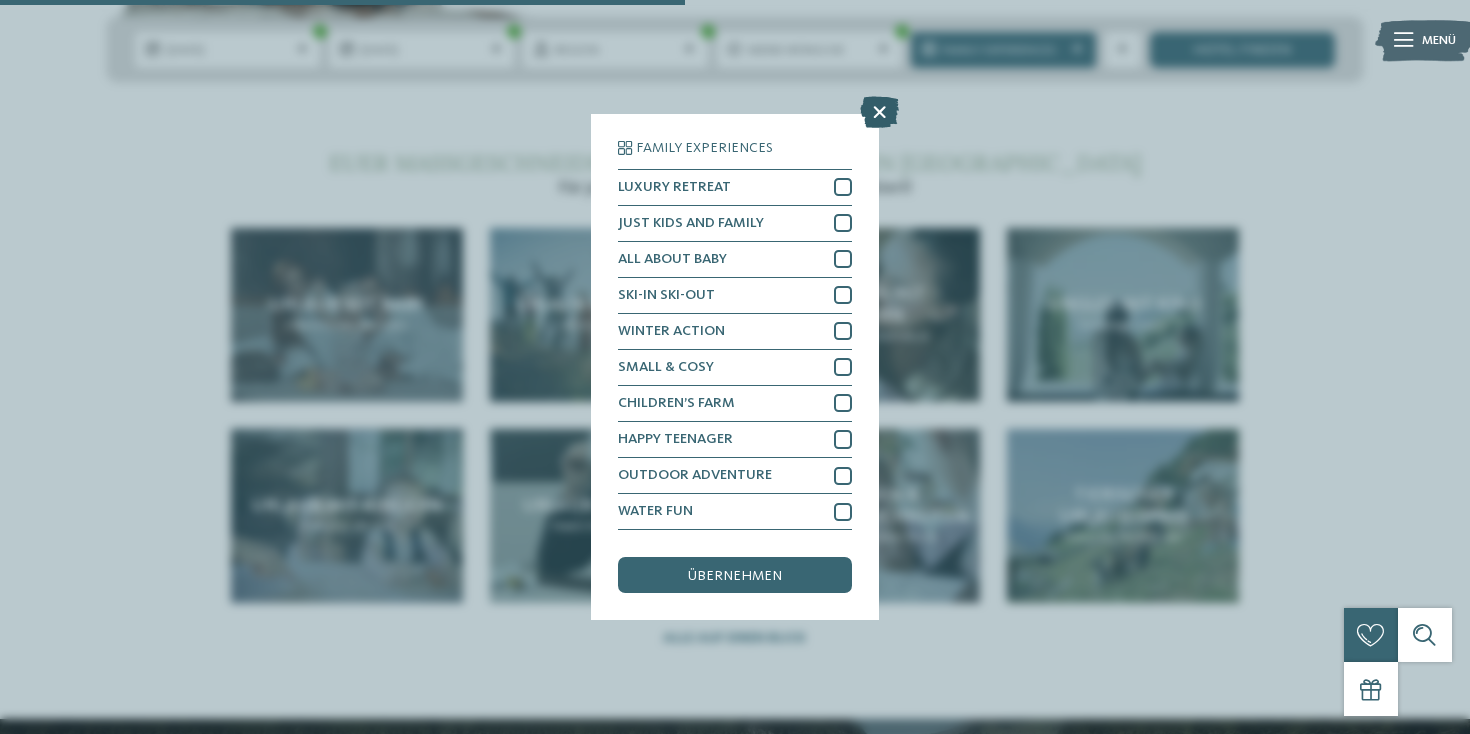 click at bounding box center (879, 112) 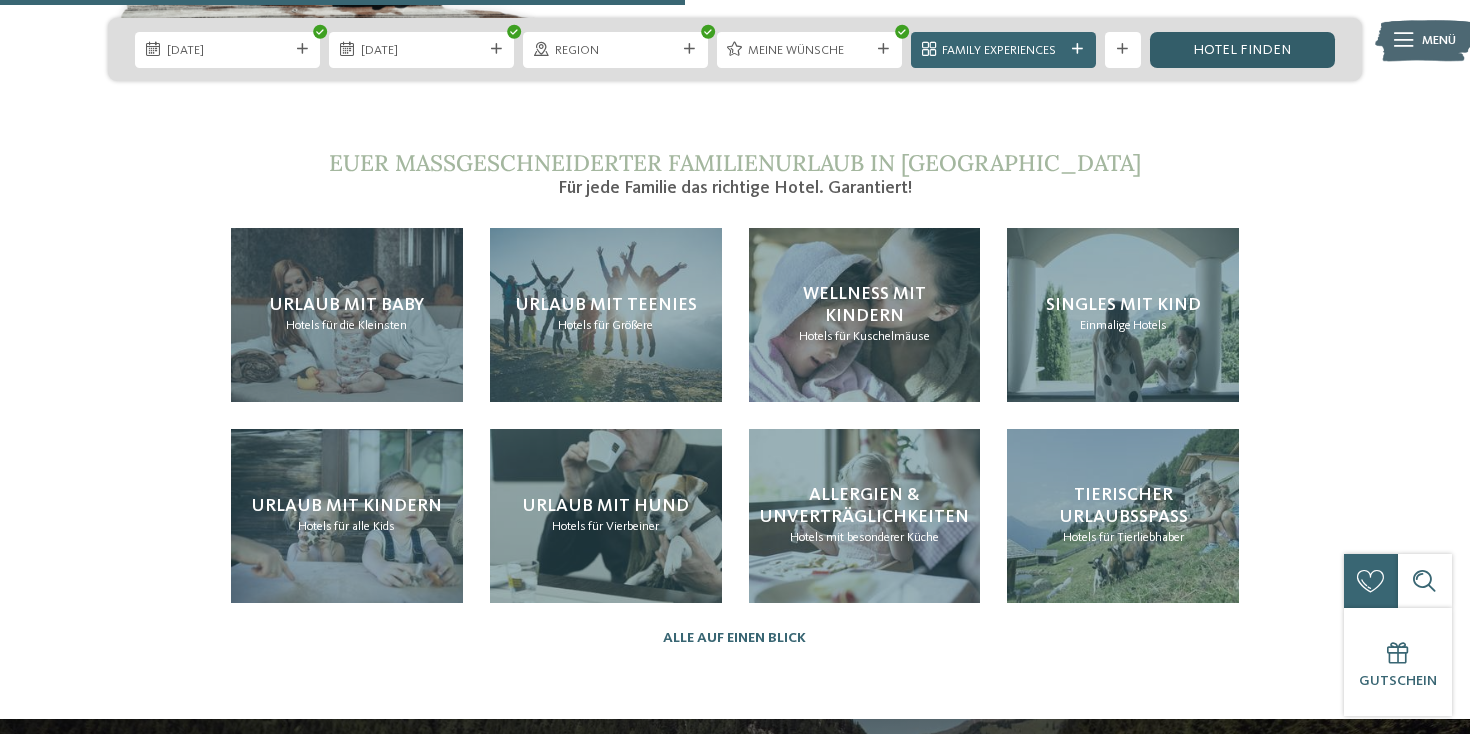 click on "Hotel finden" at bounding box center [1242, 50] 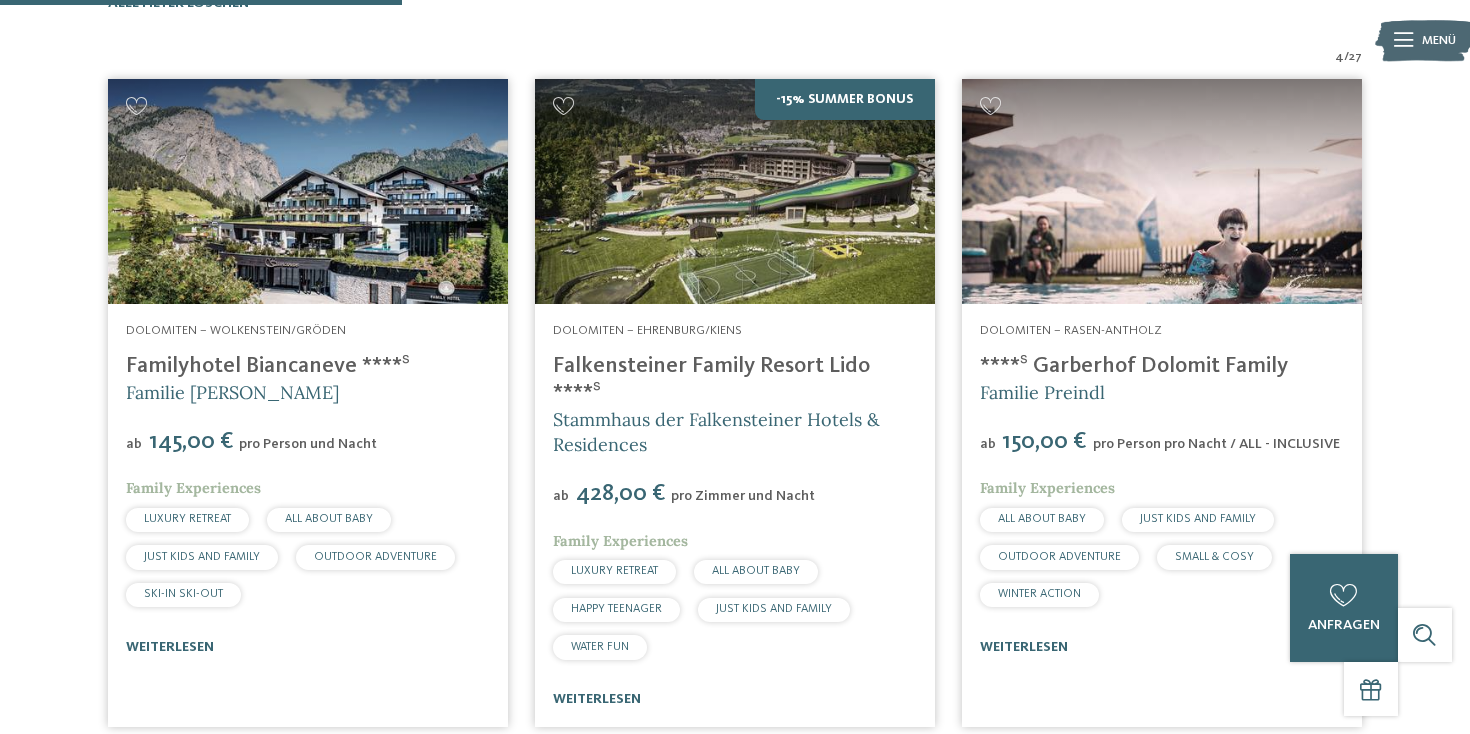 scroll, scrollTop: 632, scrollLeft: 0, axis: vertical 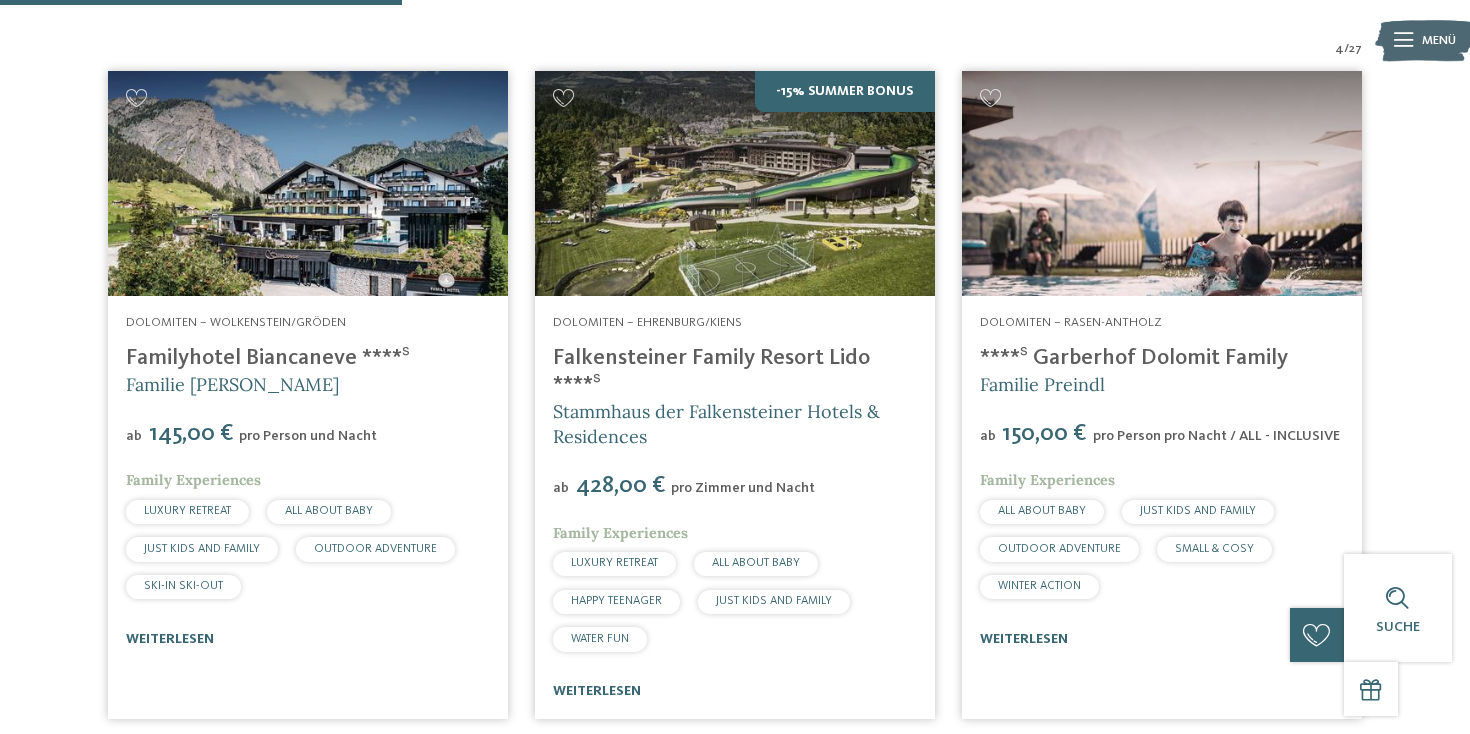 click on "****ˢ Garberhof Dolomit Family" at bounding box center [1134, 358] 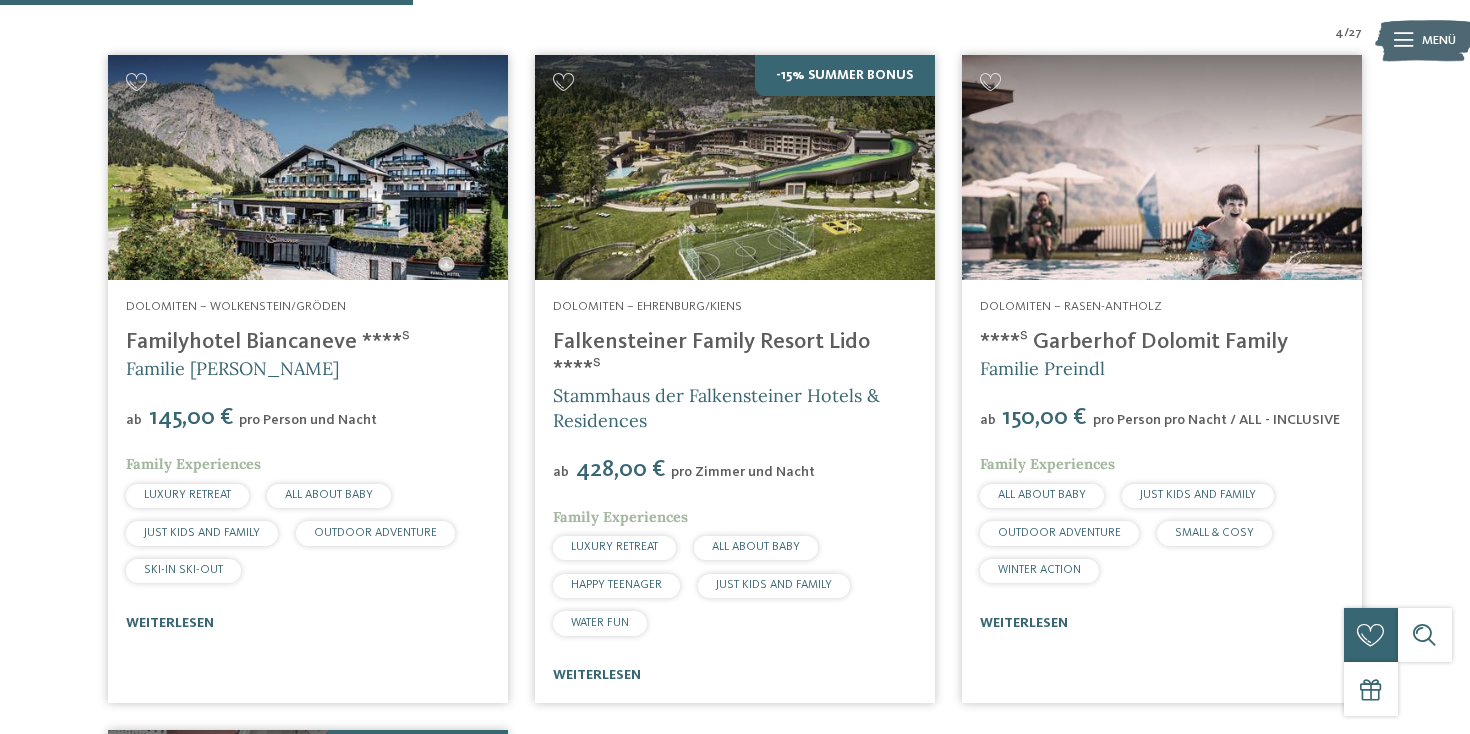 scroll, scrollTop: 651, scrollLeft: 0, axis: vertical 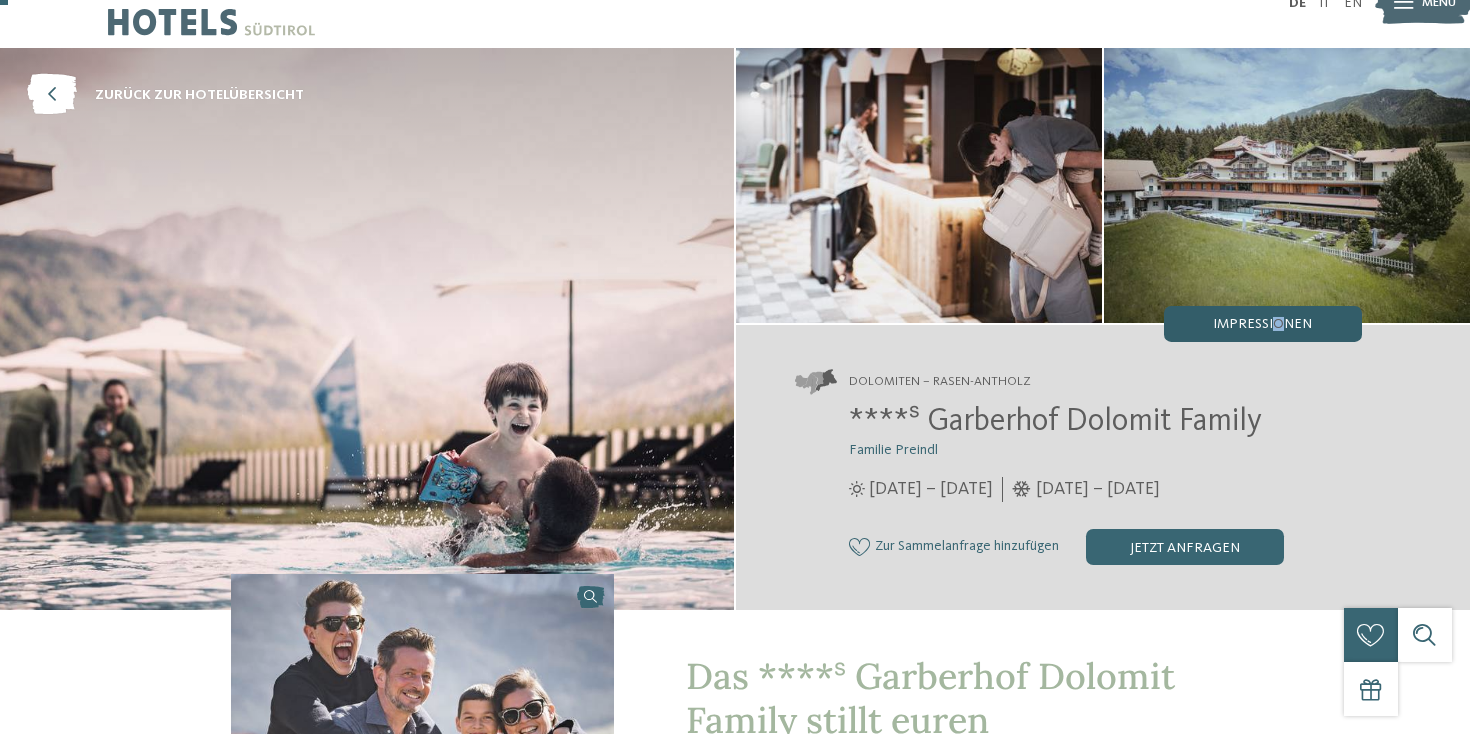 click on "Impressionen" at bounding box center (1262, 324) 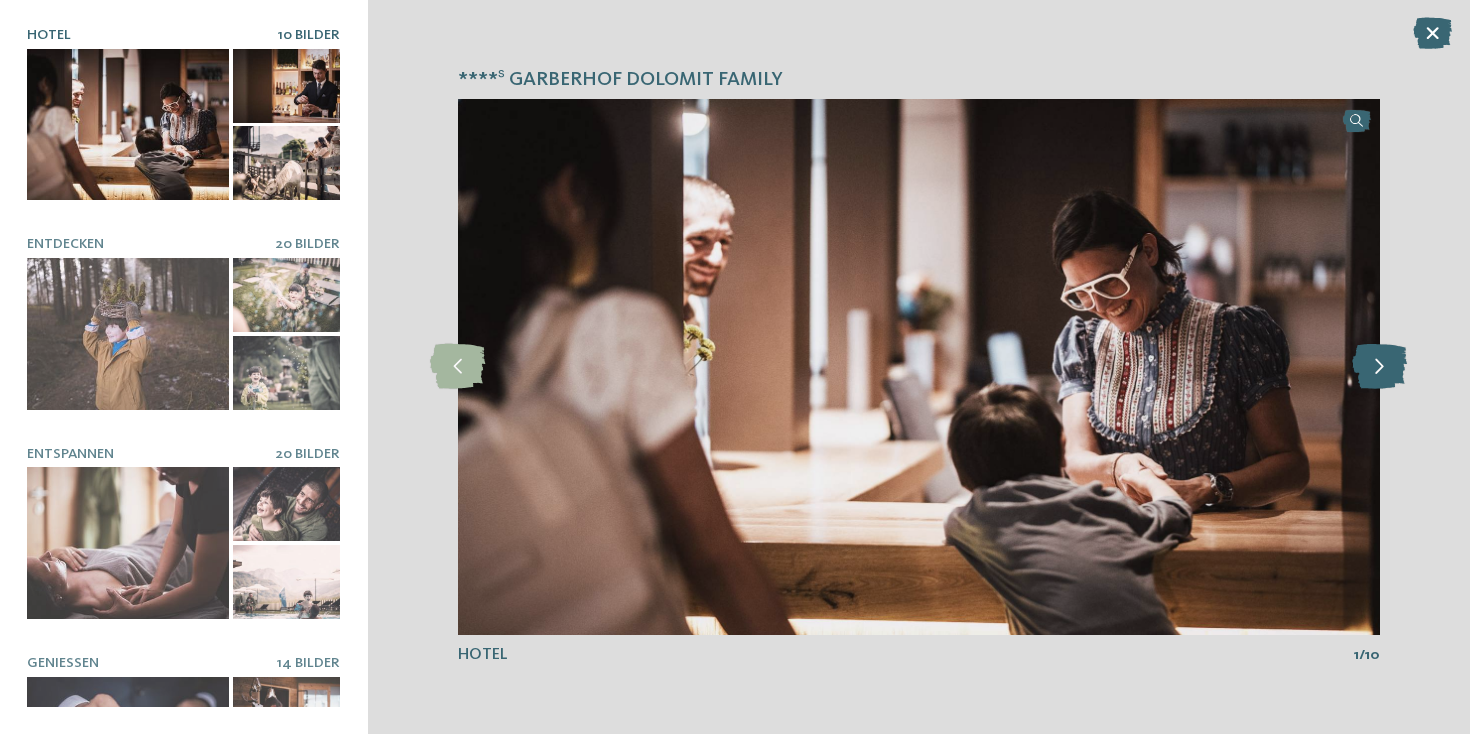 click at bounding box center [1379, 366] 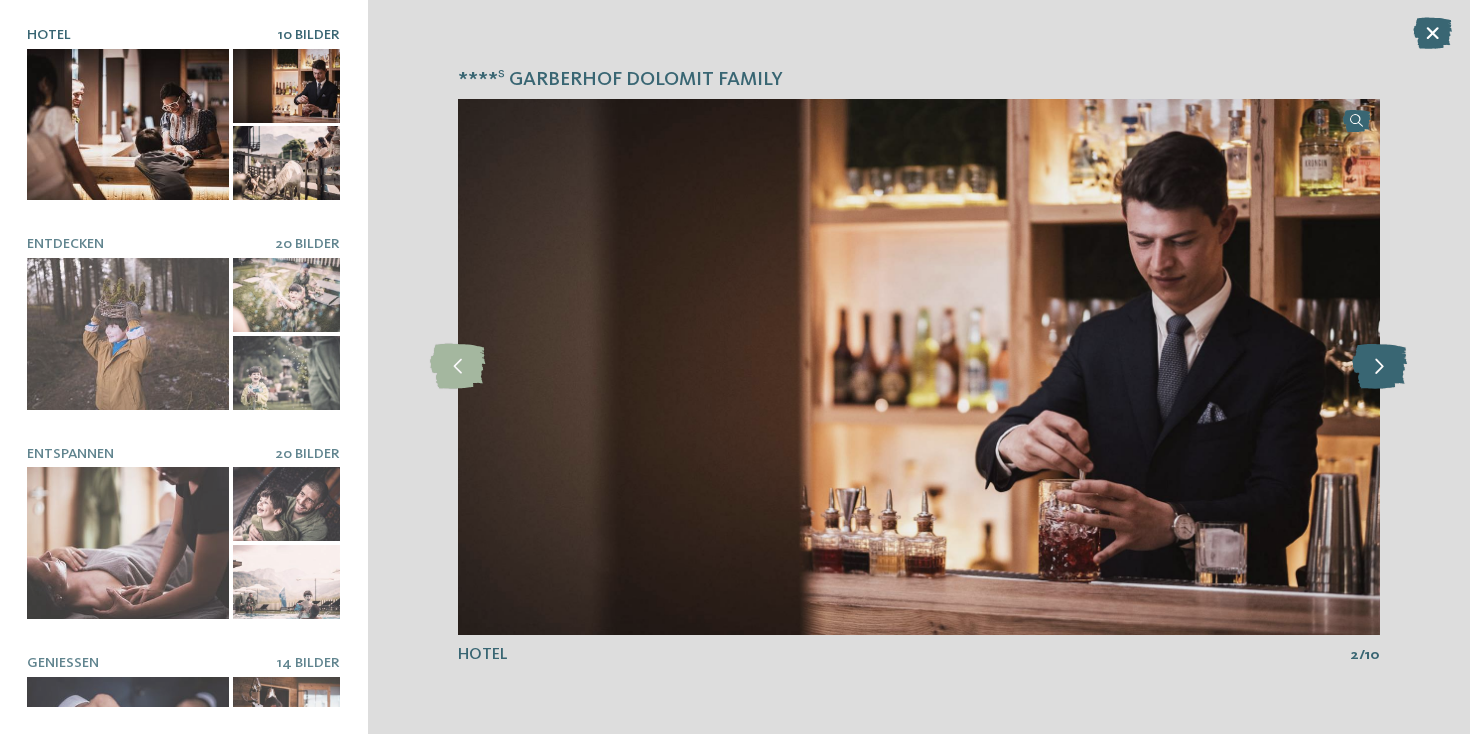click at bounding box center [1379, 366] 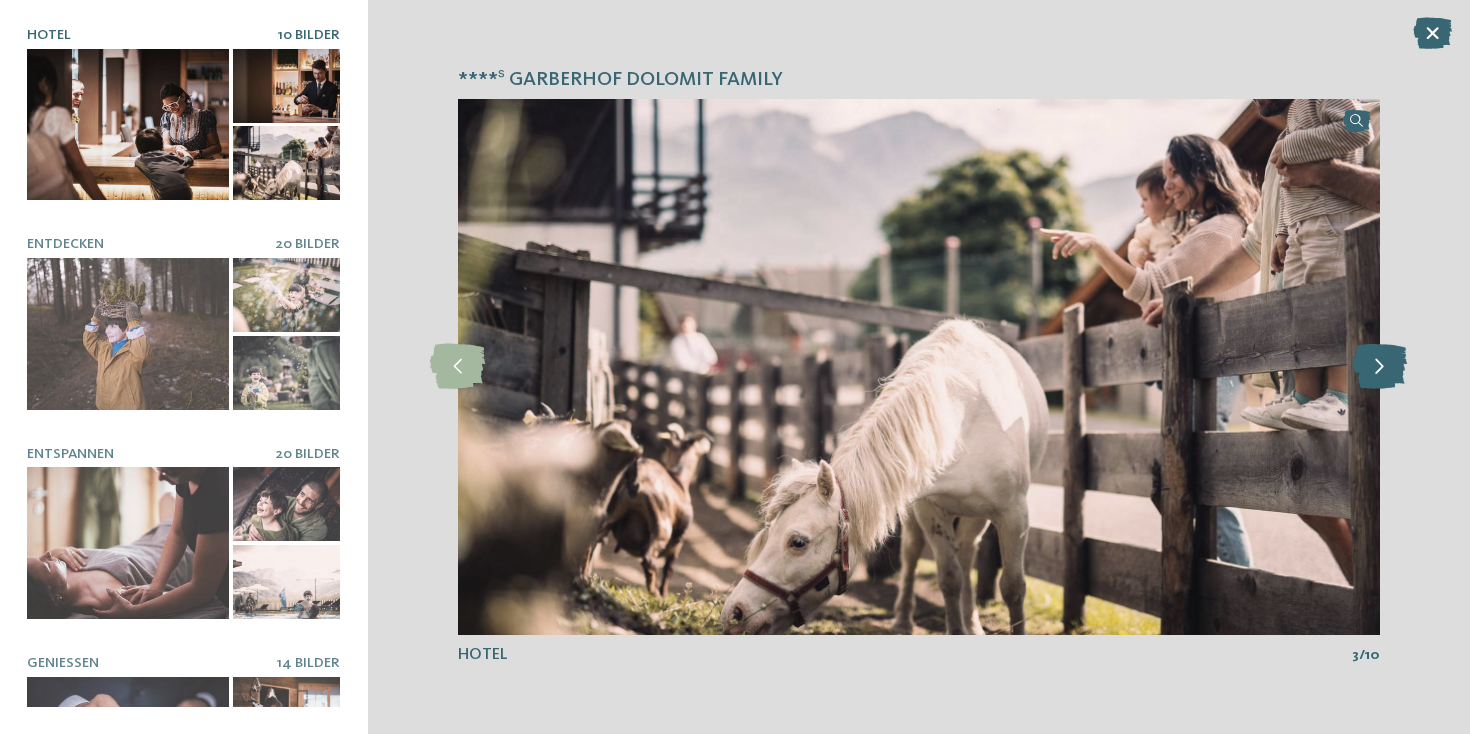 click at bounding box center [1379, 366] 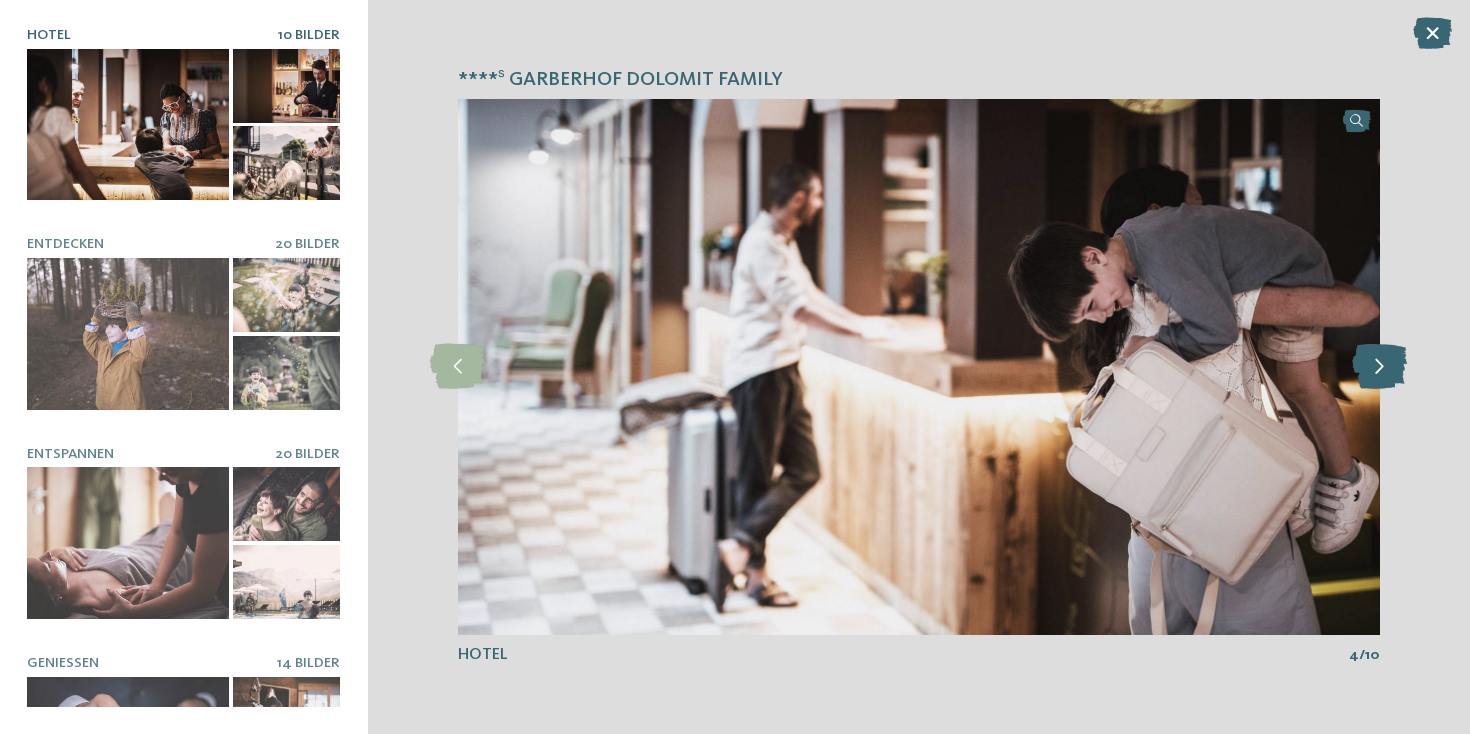 click at bounding box center [1379, 366] 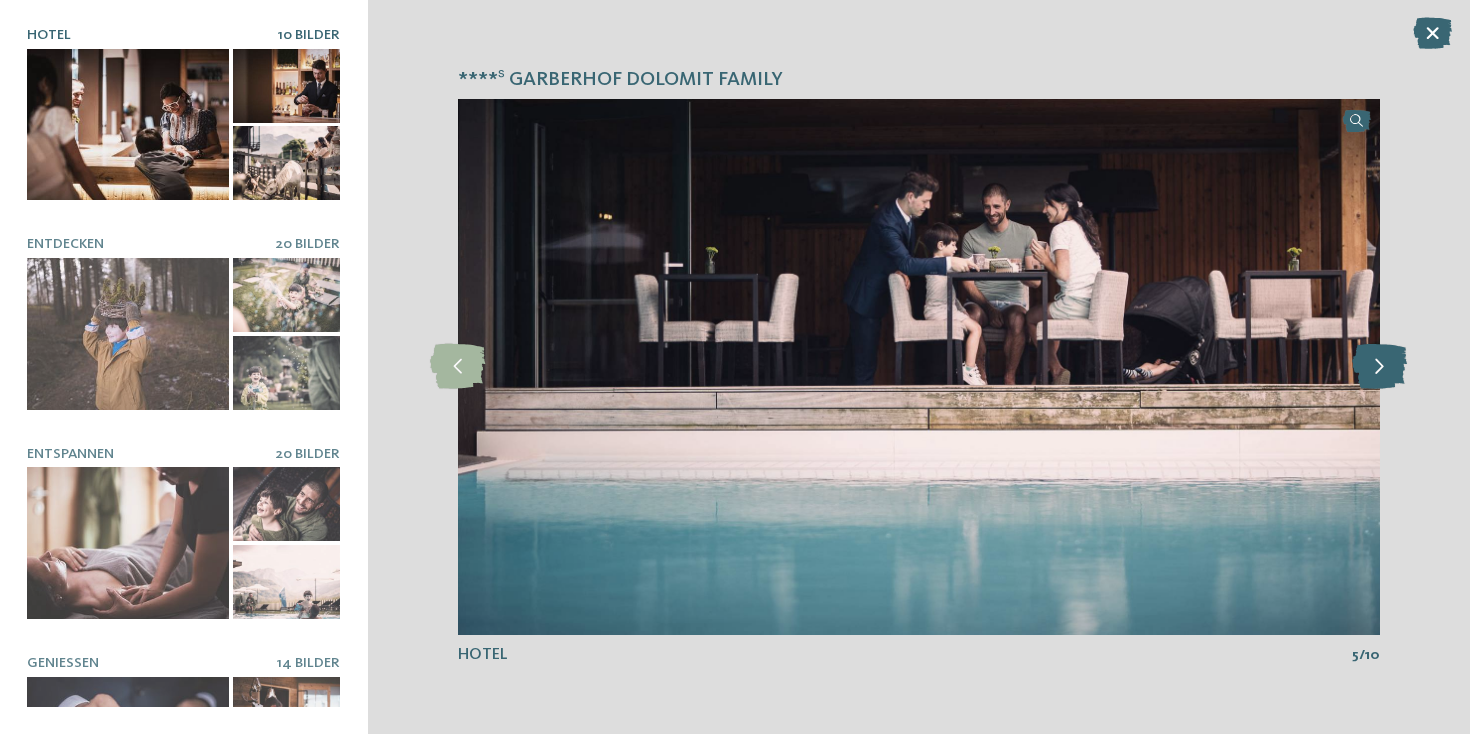 click at bounding box center (1379, 366) 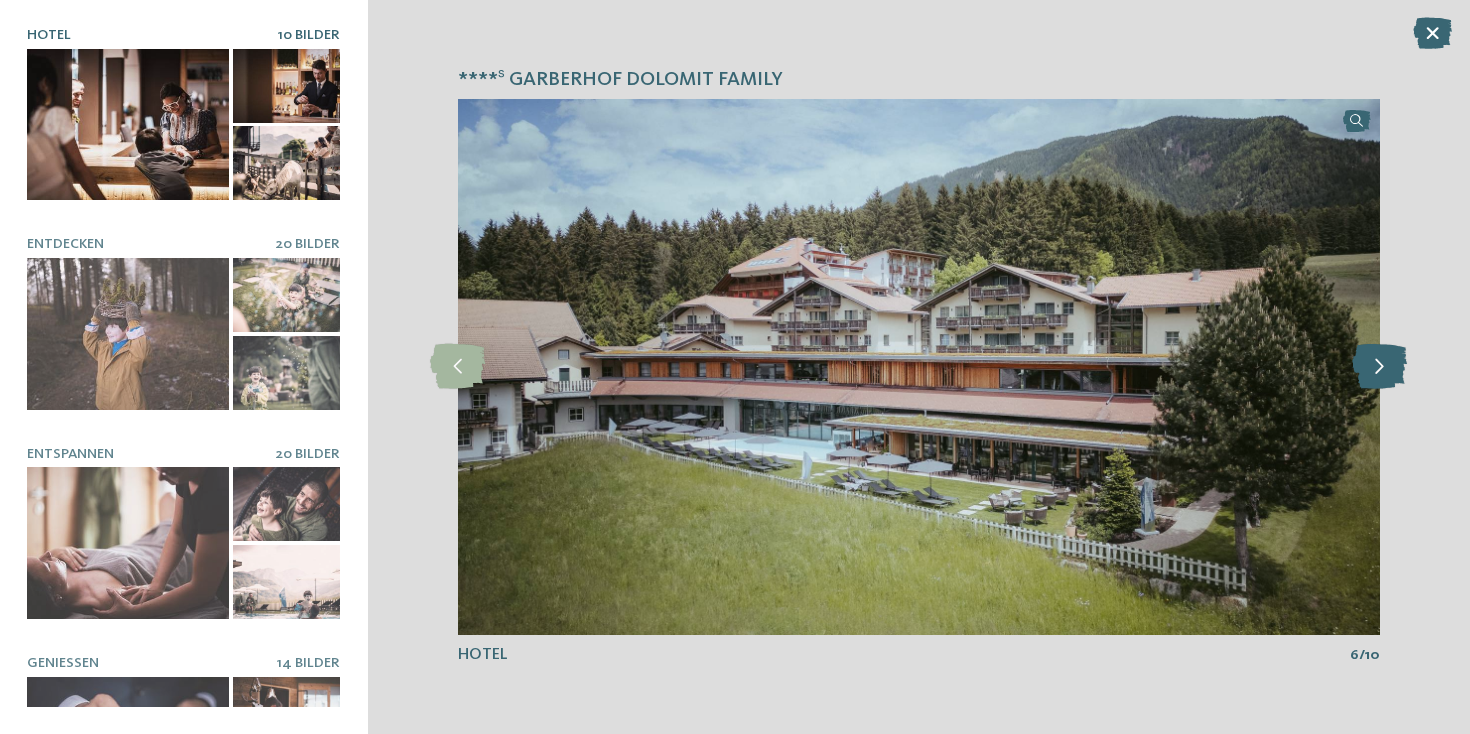 click at bounding box center (1379, 366) 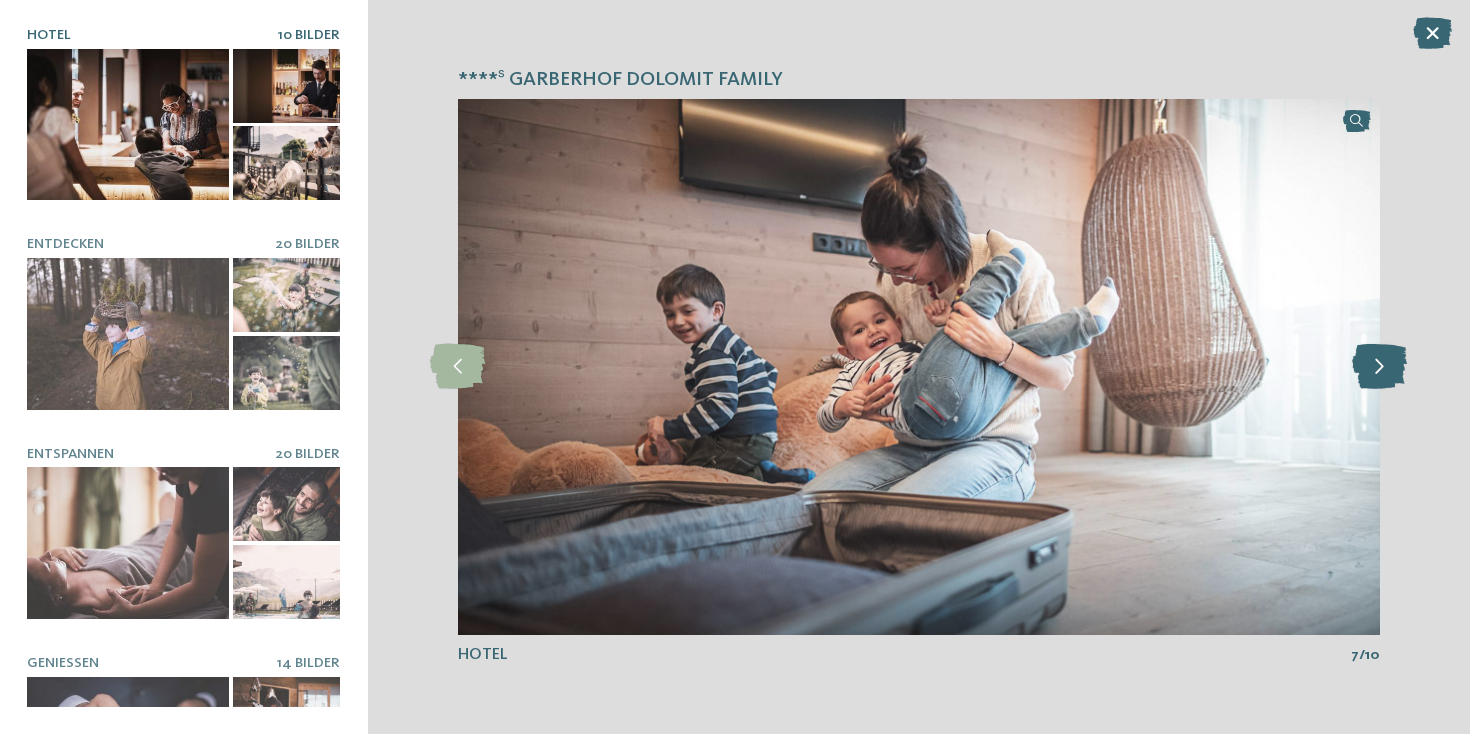 click at bounding box center (1379, 366) 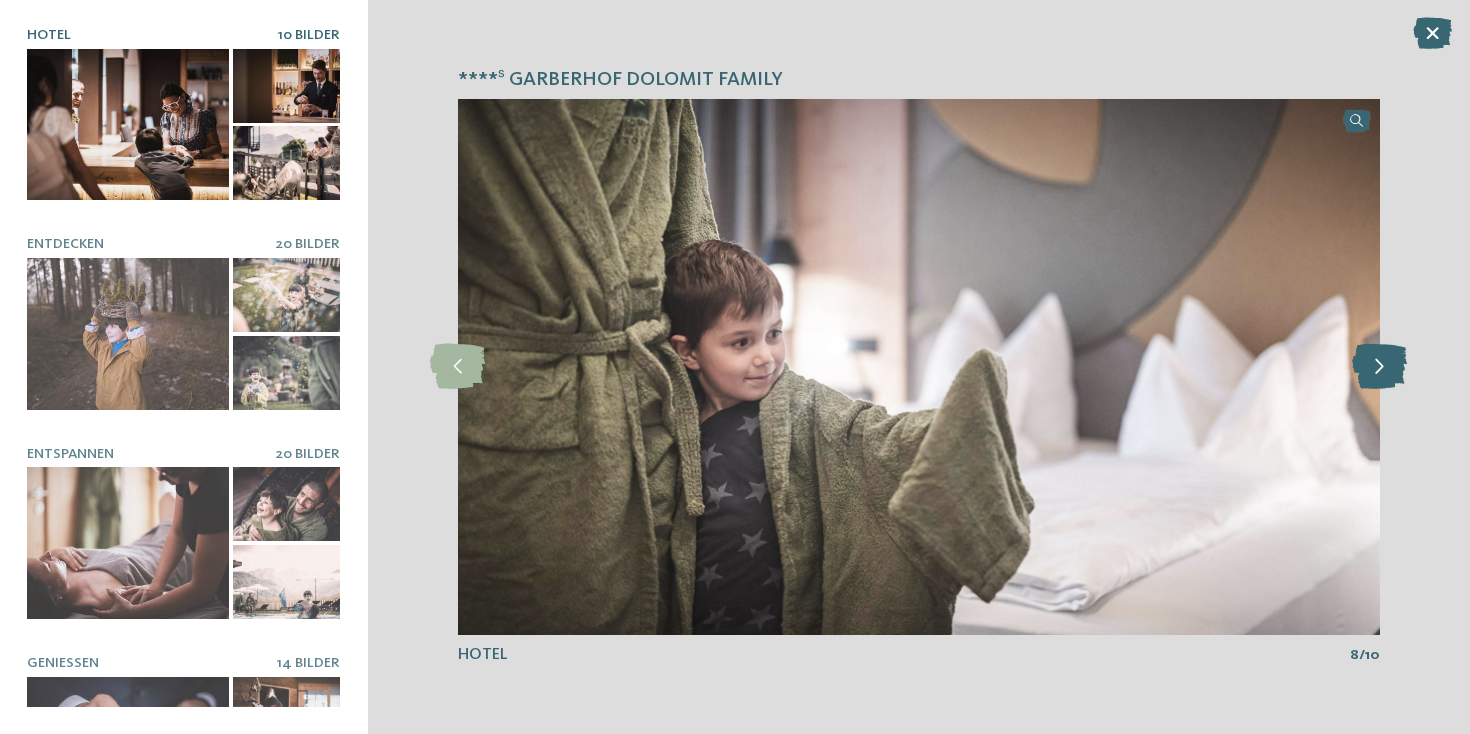 click at bounding box center [1379, 366] 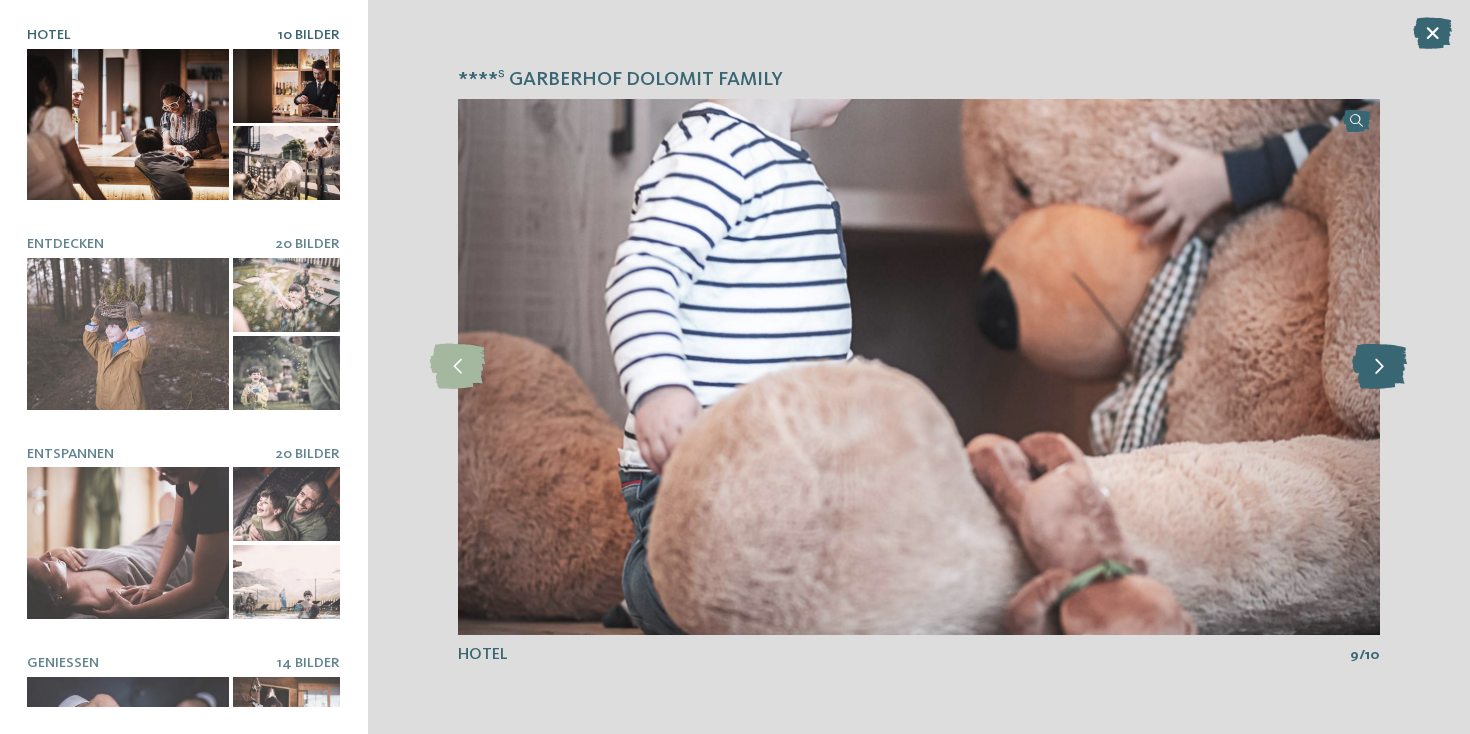 click at bounding box center [1379, 366] 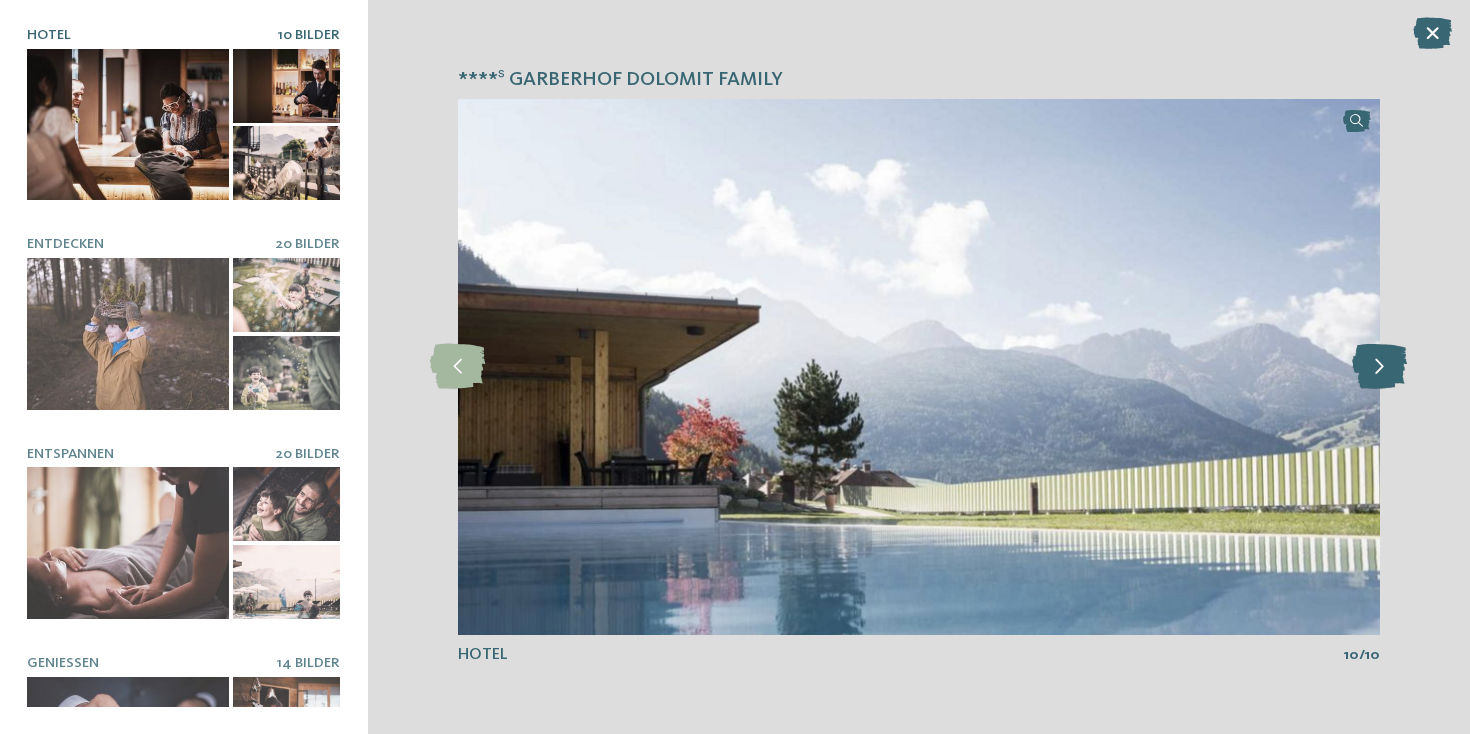 click at bounding box center [1379, 366] 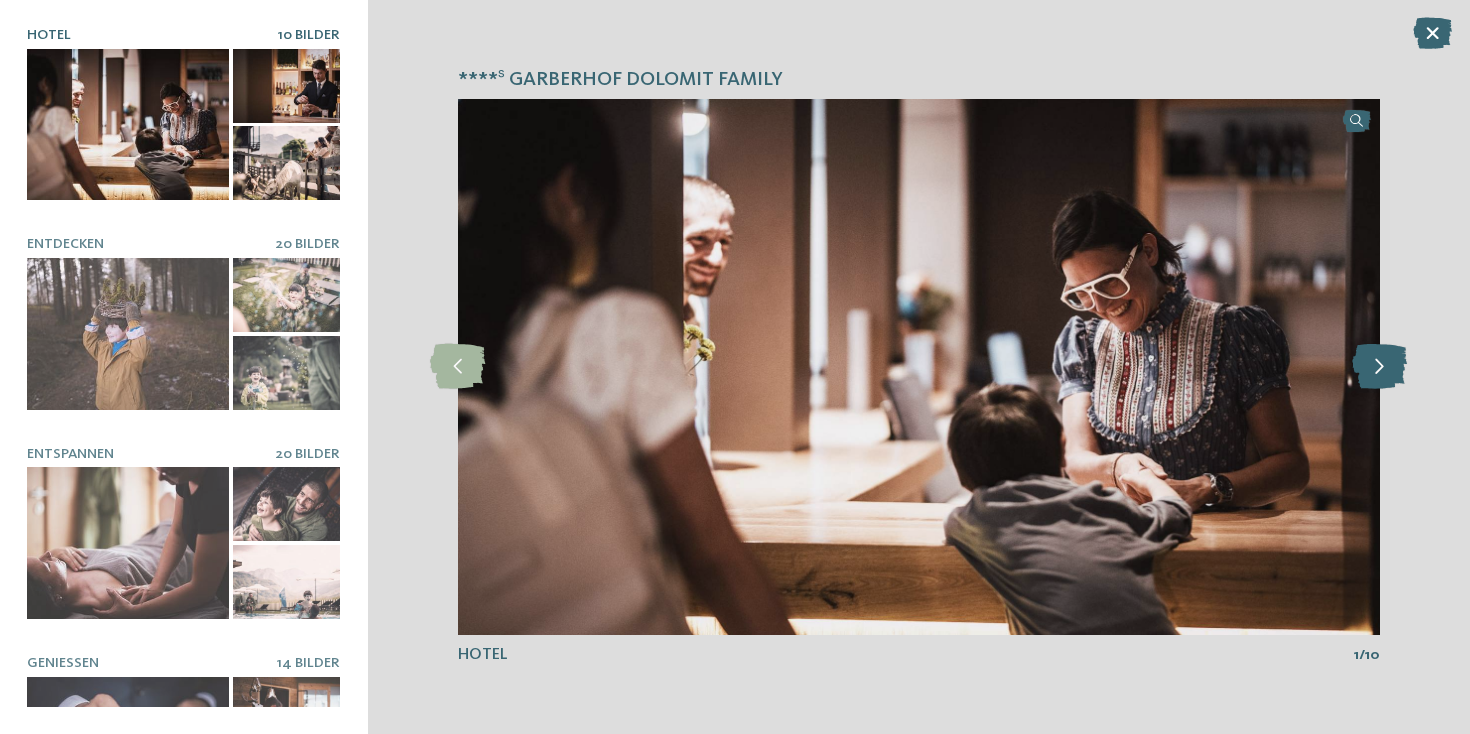 click at bounding box center [1379, 366] 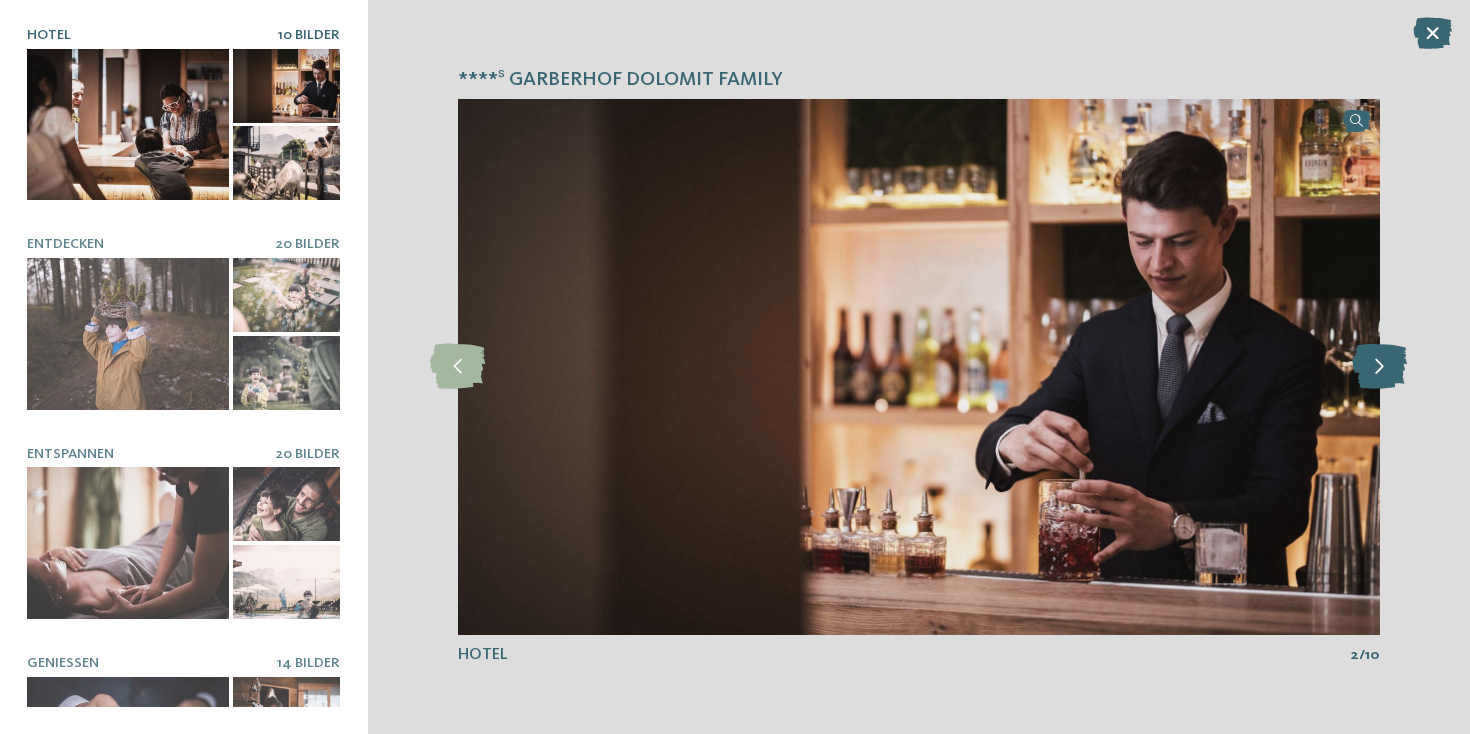 click at bounding box center (1379, 366) 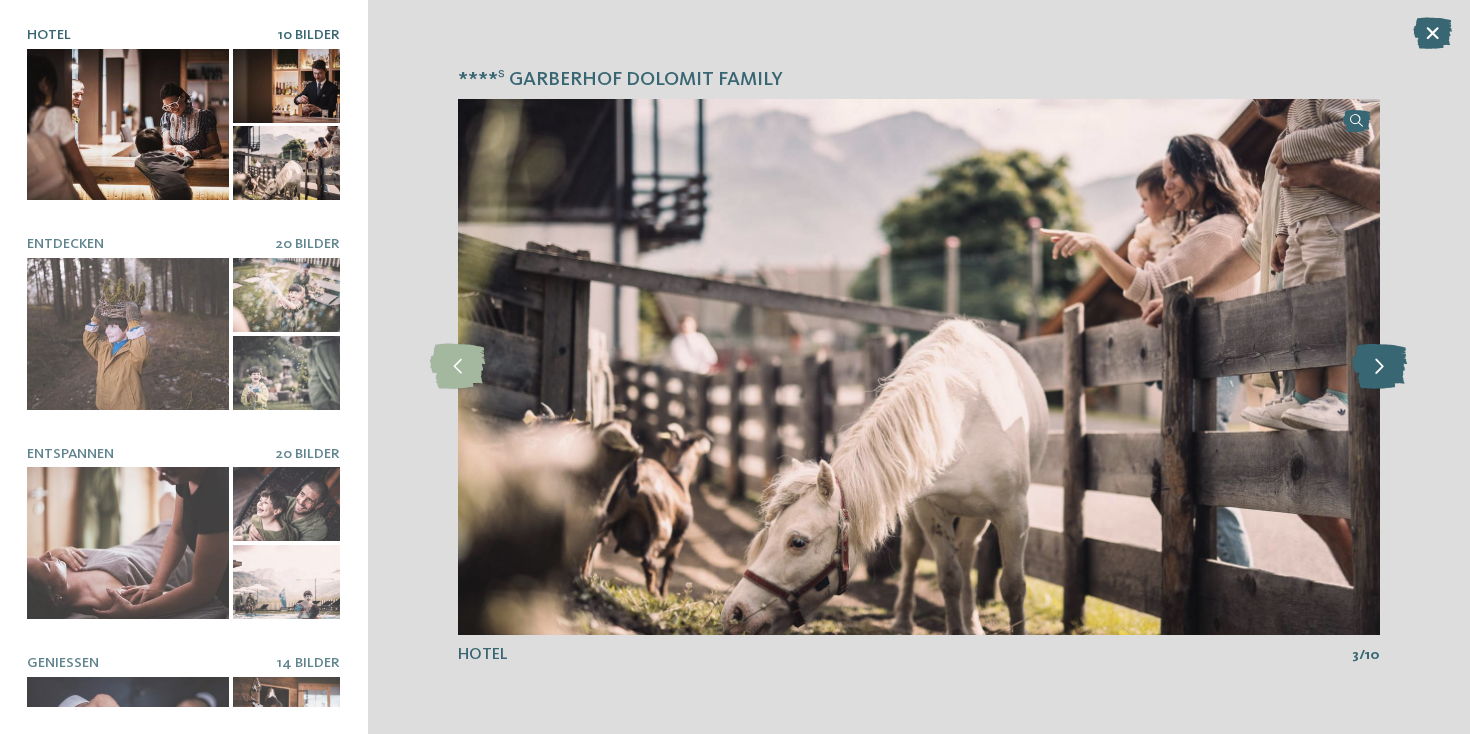 click at bounding box center (1379, 366) 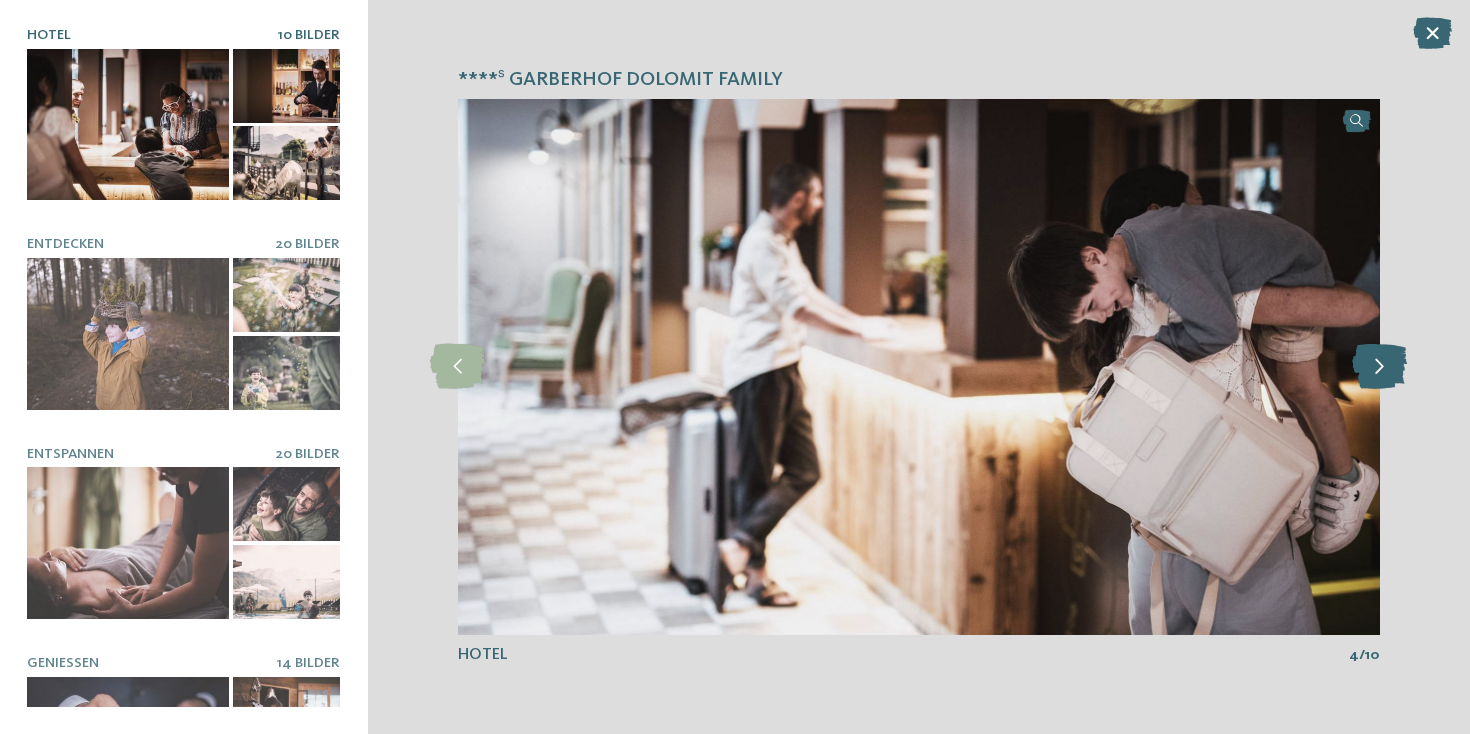 click at bounding box center [1379, 366] 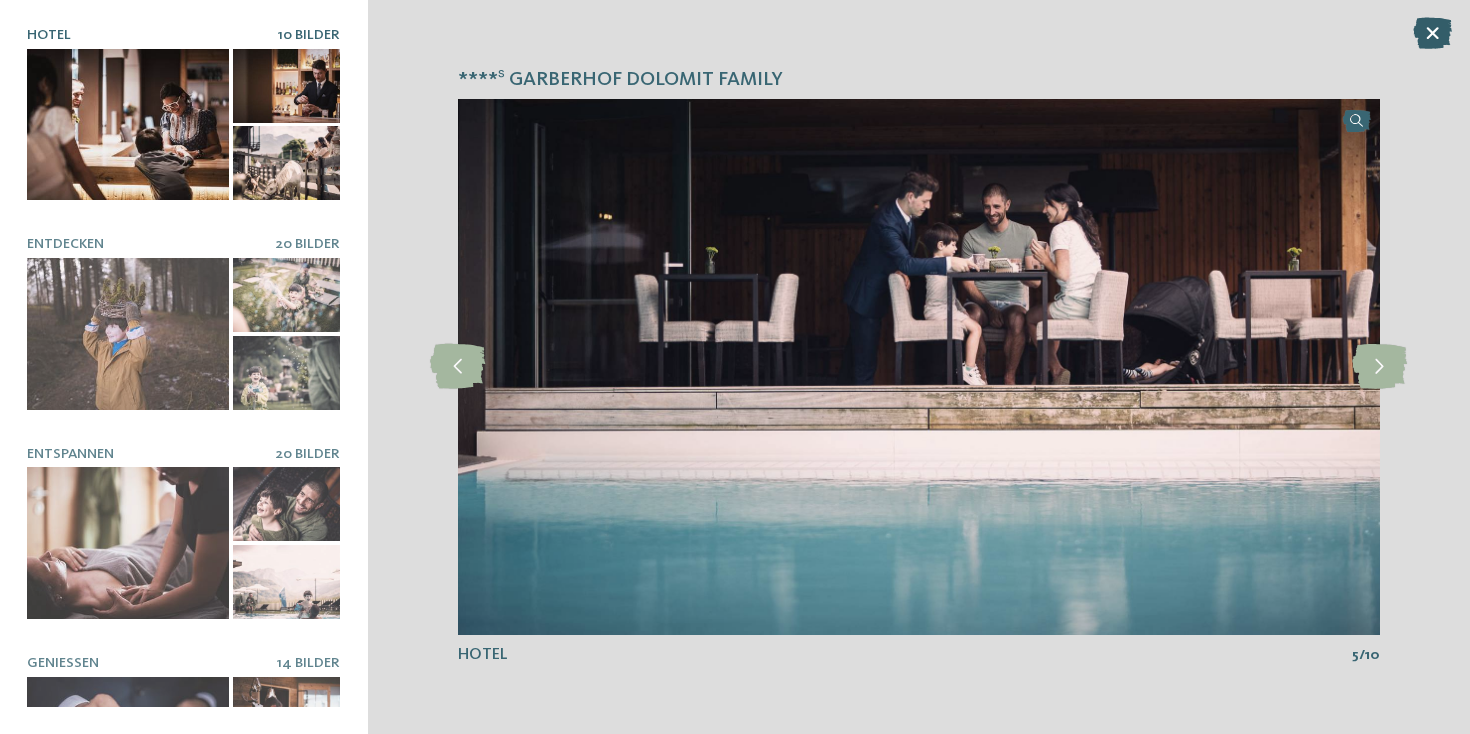 click at bounding box center (1432, 33) 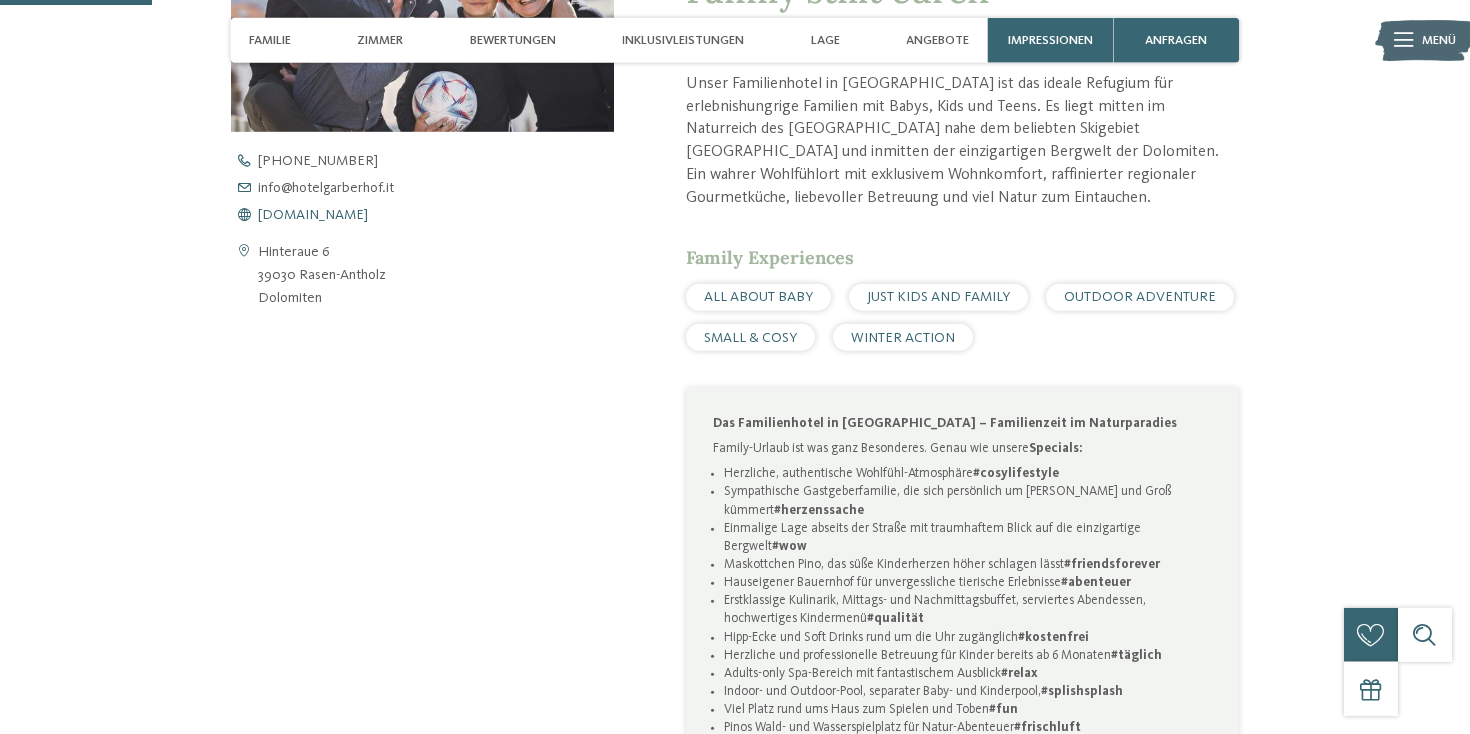 click on "[DOMAIN_NAME]" at bounding box center (313, 215) 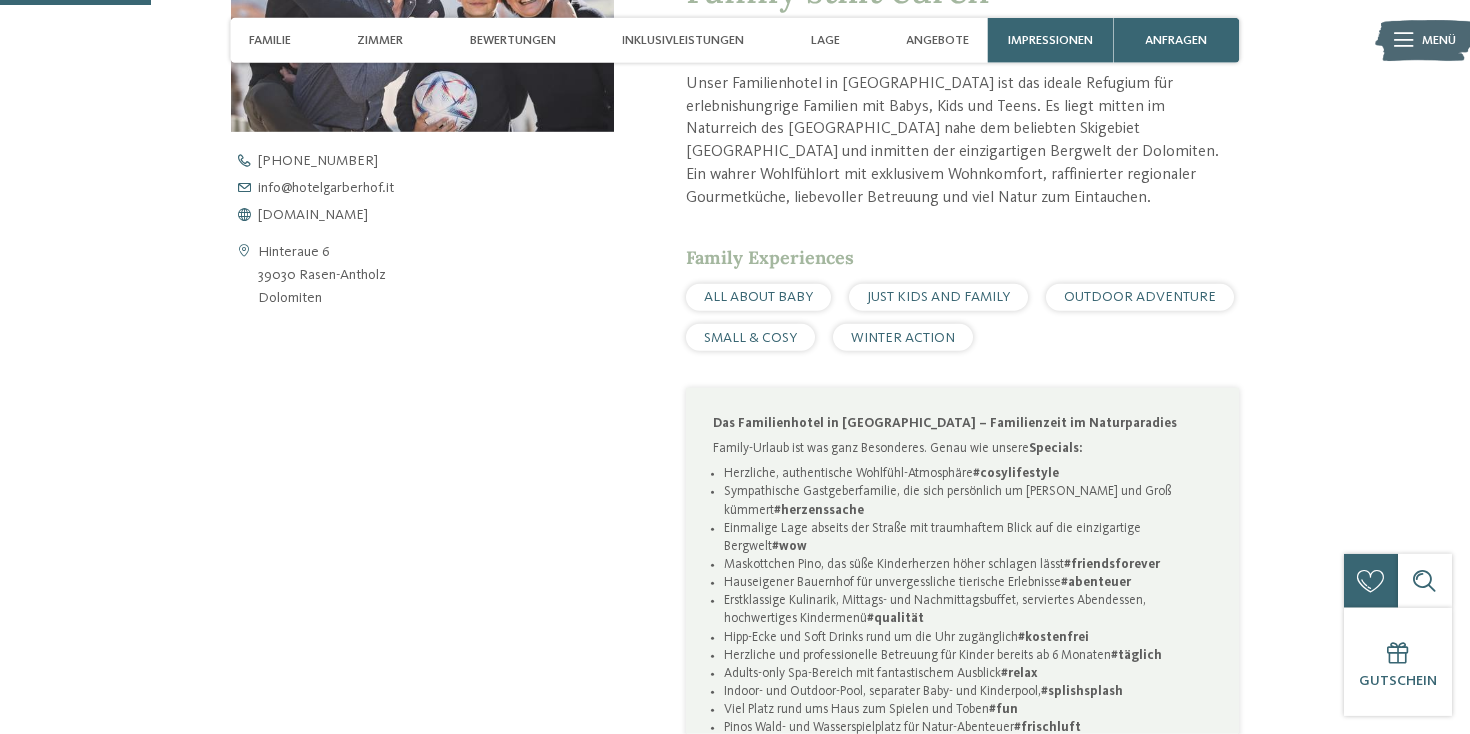 scroll, scrollTop: 0, scrollLeft: 0, axis: both 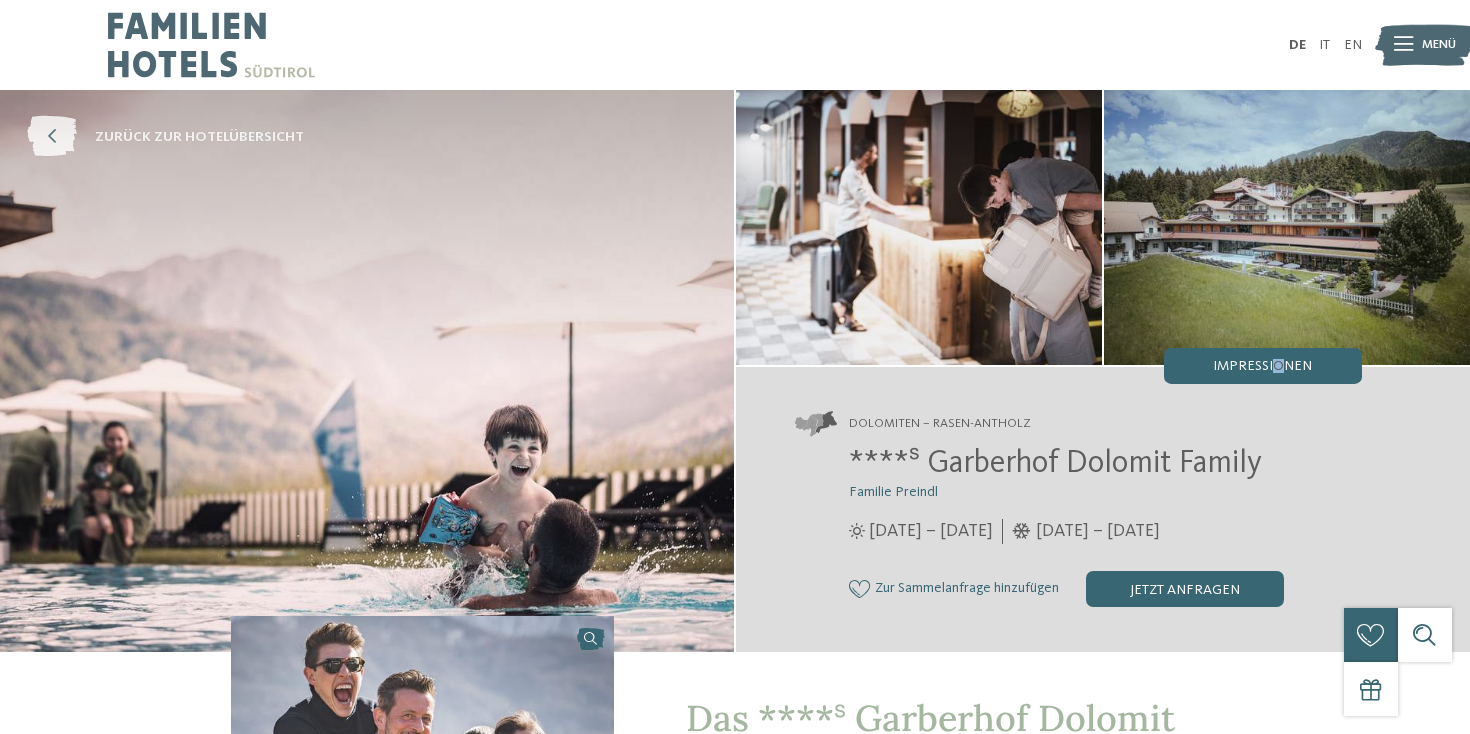 click at bounding box center [52, 137] 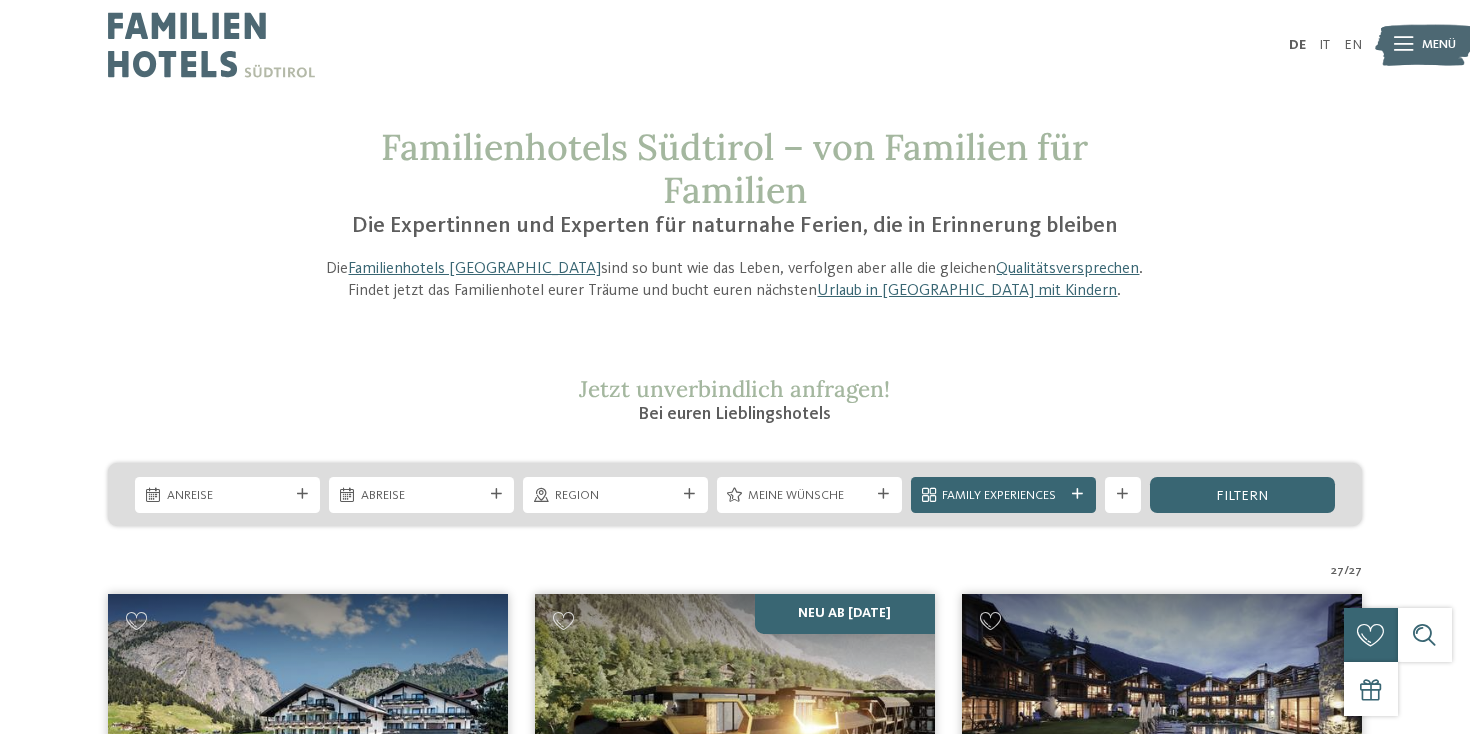 scroll, scrollTop: 0, scrollLeft: 0, axis: both 